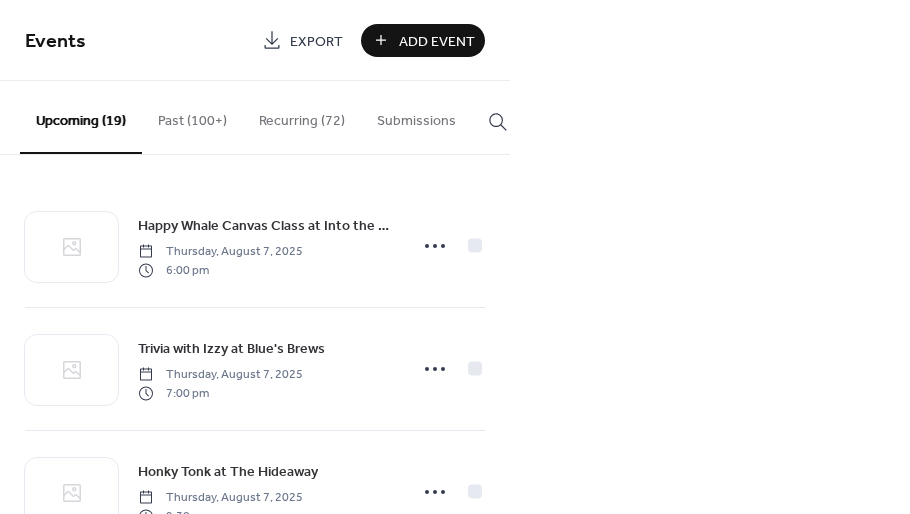 scroll, scrollTop: 0, scrollLeft: 0, axis: both 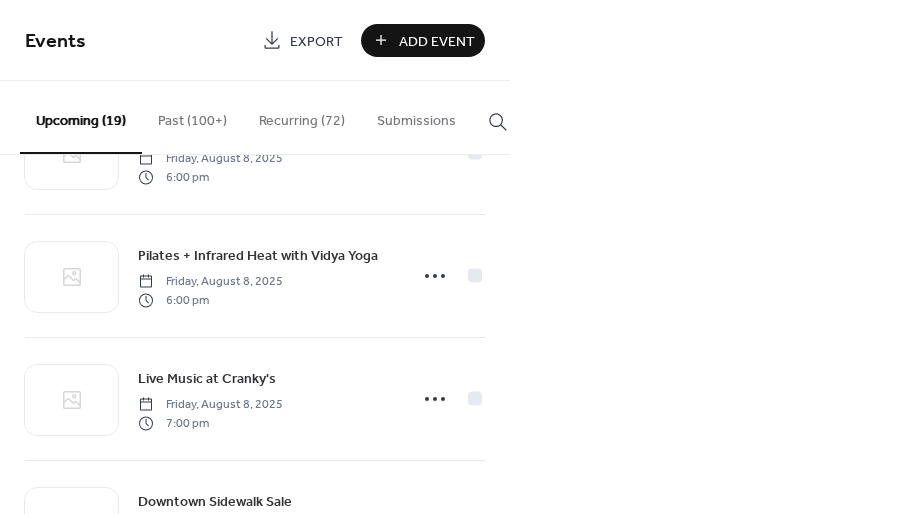 click on "Events Export Add Event Upcoming (19) Past (100+) Recurring (72) Submissions Happy Whale Canvas Class at Into the Fire Thursday, August 7, 2025 6:00 pm Trivia with Izzy at Blue's Brews Thursday, August 7, 2025 7:00 pm Honky Tonk at The Hideaway Thursday, August 7, 2025 9:30 pm Family Date Night at Into the Fire Friday, August 8, 2025 6:00 pm Pilates + Infrared Heat with Vidya Yoga Friday, August 8, 2025 6:00 pm Live Music at Cranky's Friday, August 8, 2025 7:00 pm Downtown Sidewalk Sale Saturday, August 9, 2025 8:00 am After Hours Party at Terrarium Plant Store Saturday, August 9, 2025 7:00 pm Matcha and Flowers at 1976 Flowers Sunday, August 10, 2025 Booked for Lunch: "True Grit" Tuesday, August 12, 2025 12:00 pm Panel and Discussion at Spark Plaza Wednesday, August 13, 2025 12:00 pm Panel and Discussion at Spark Plaza Wednesday, August 13, 2025 12:00 pm Finer Points: Cursive Interactive Workshop Wednesday, August 13, 2025 6:00 pm Lavender Fields Canvas Class at Into the Fire Thursday, August 14, 2025 Cancel" at bounding box center [455, 257] 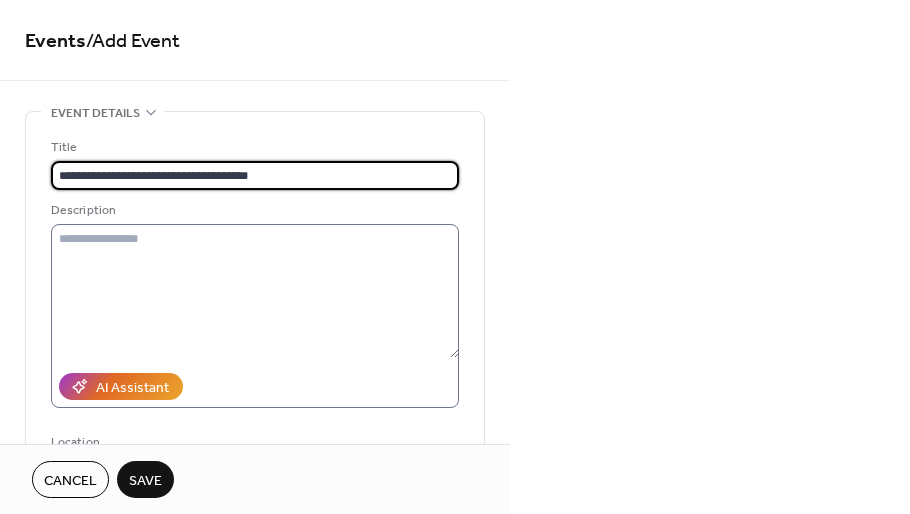 type on "**********" 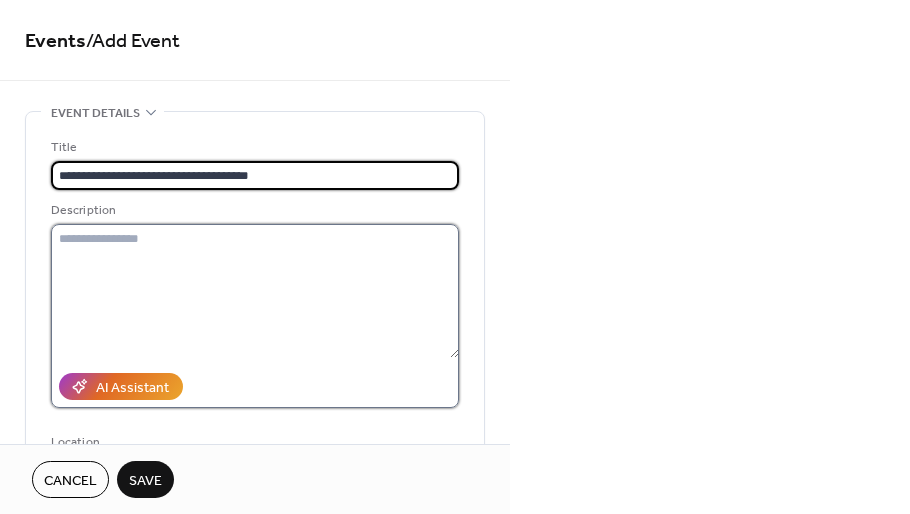 click at bounding box center (255, 291) 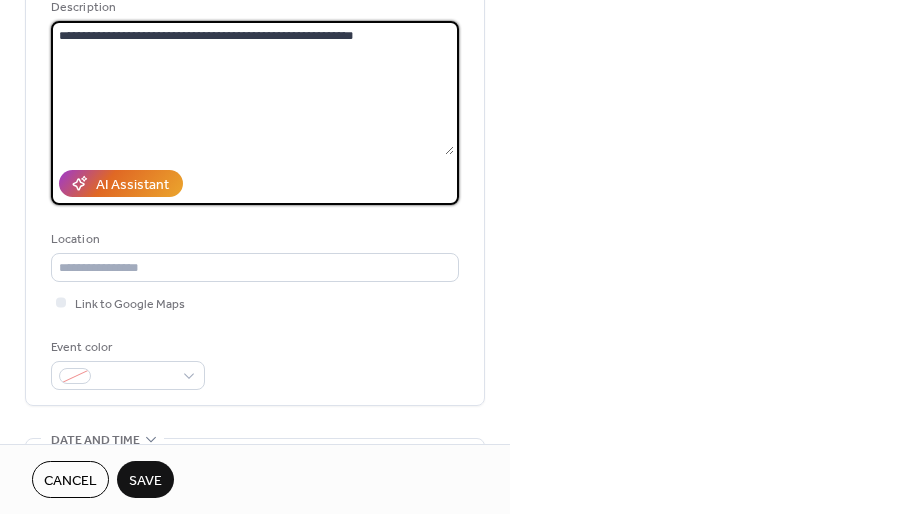 scroll, scrollTop: 230, scrollLeft: 0, axis: vertical 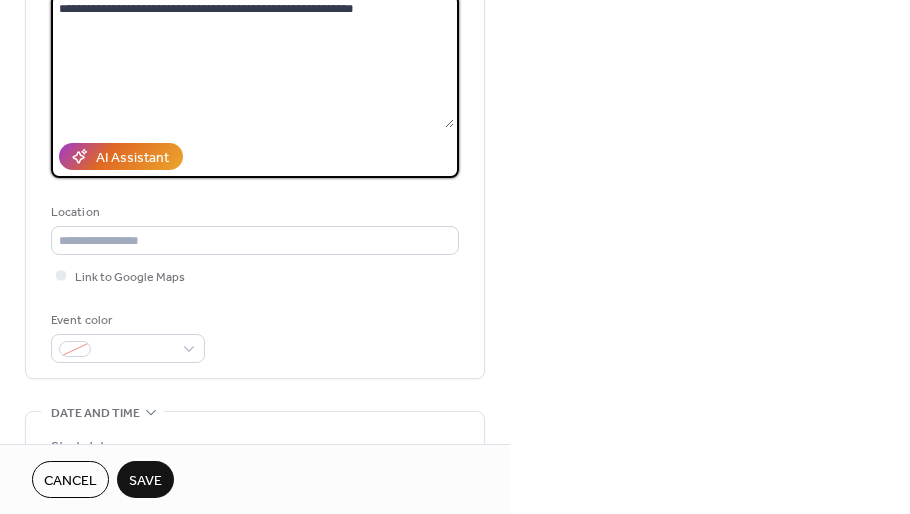 type on "**********" 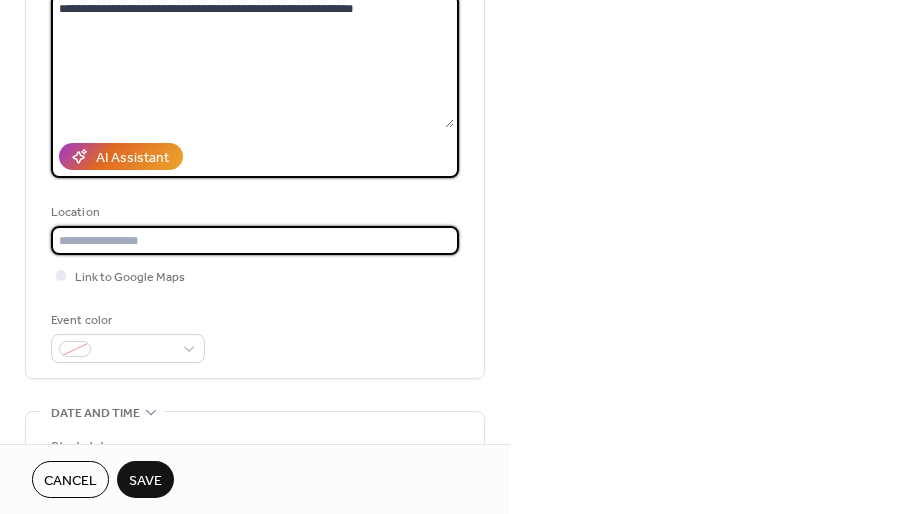 click at bounding box center (255, 240) 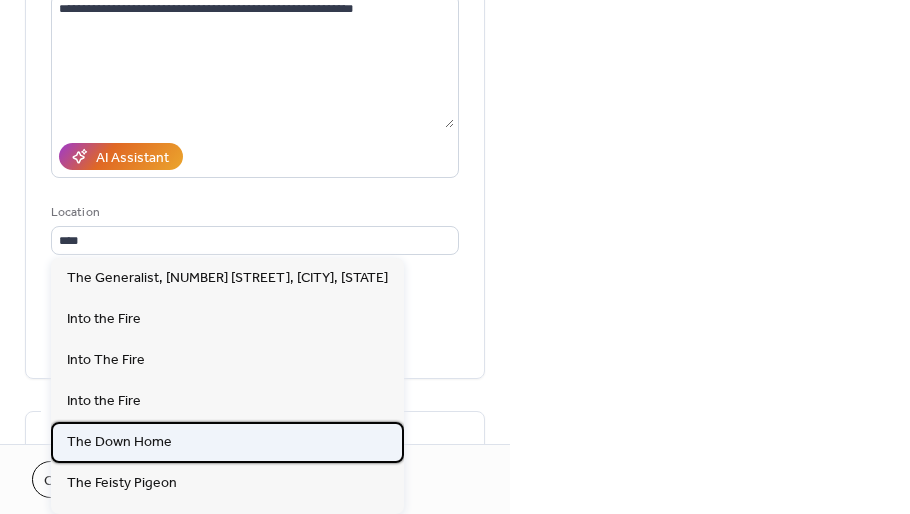 click on "The Down Home" at bounding box center (119, 442) 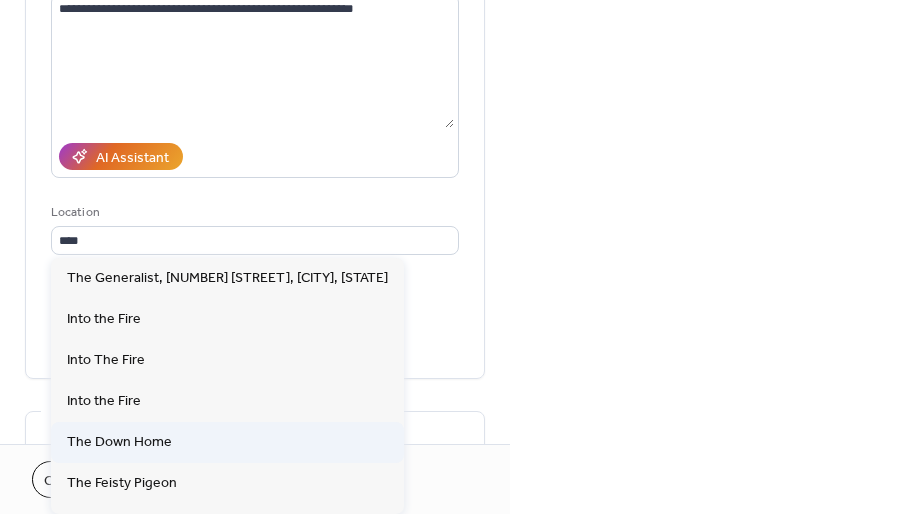 type on "**********" 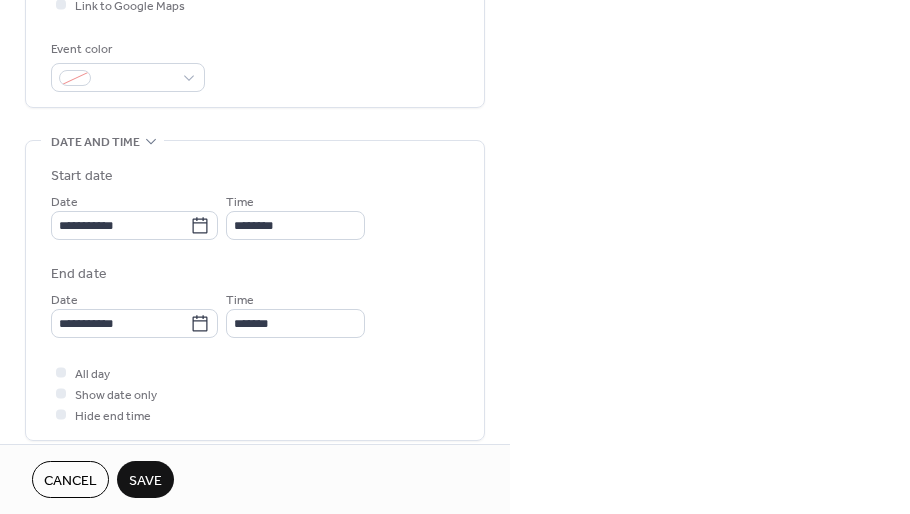 scroll, scrollTop: 502, scrollLeft: 0, axis: vertical 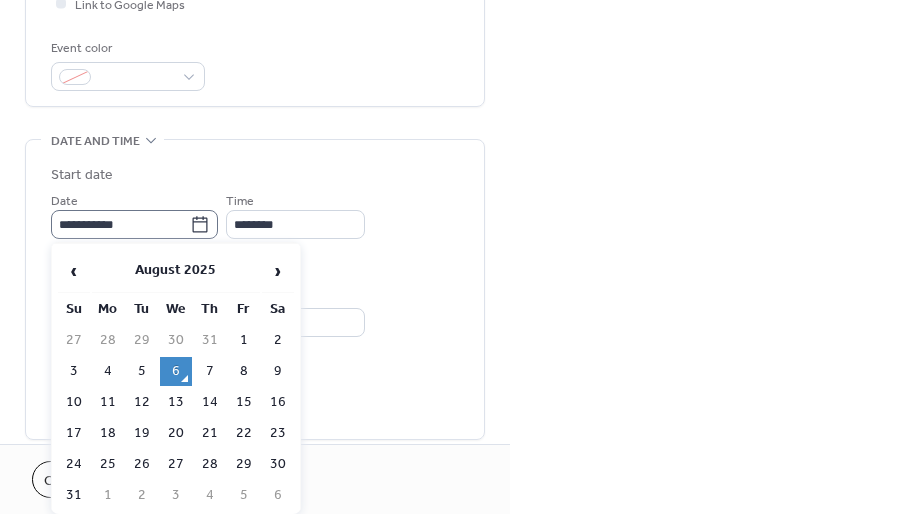click 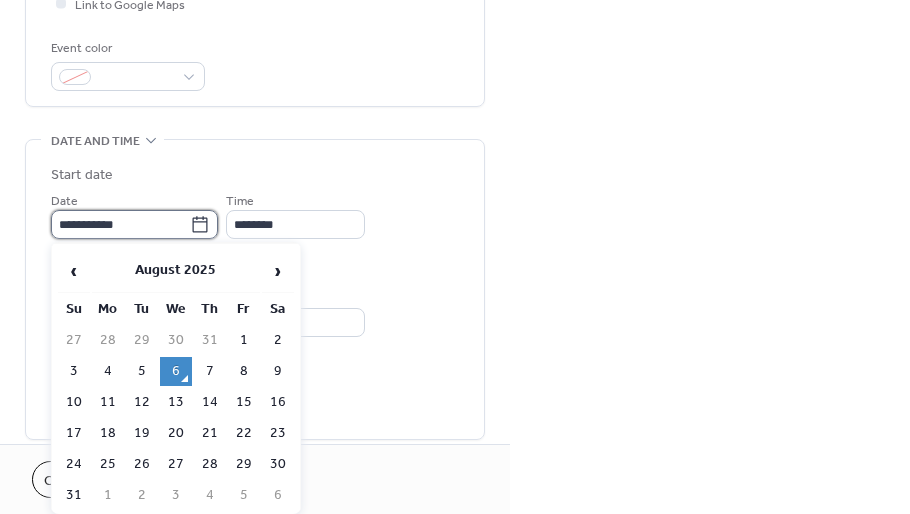 click on "**********" at bounding box center (120, 224) 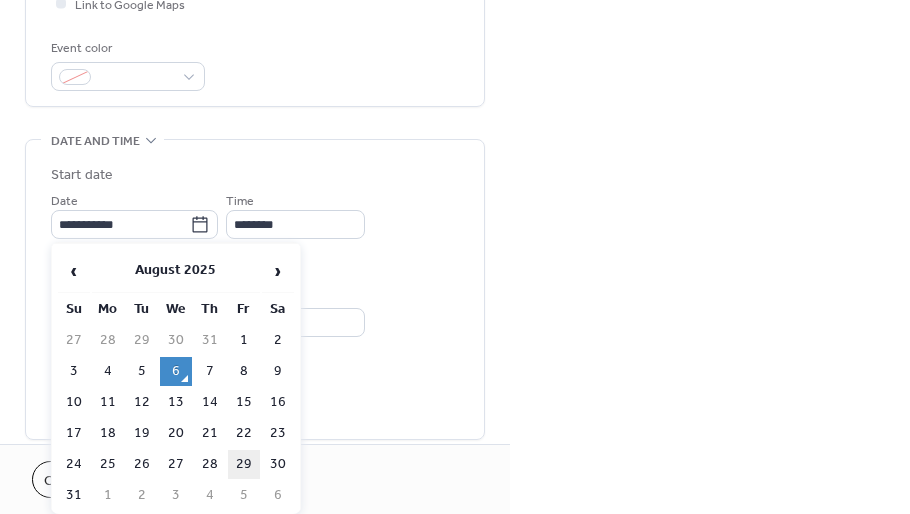 click on "29" at bounding box center (244, 464) 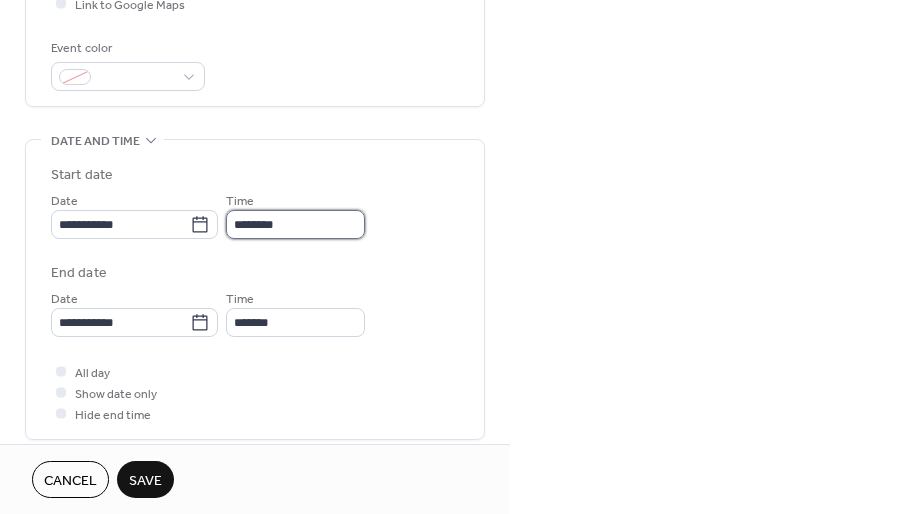 click on "********" at bounding box center (295, 224) 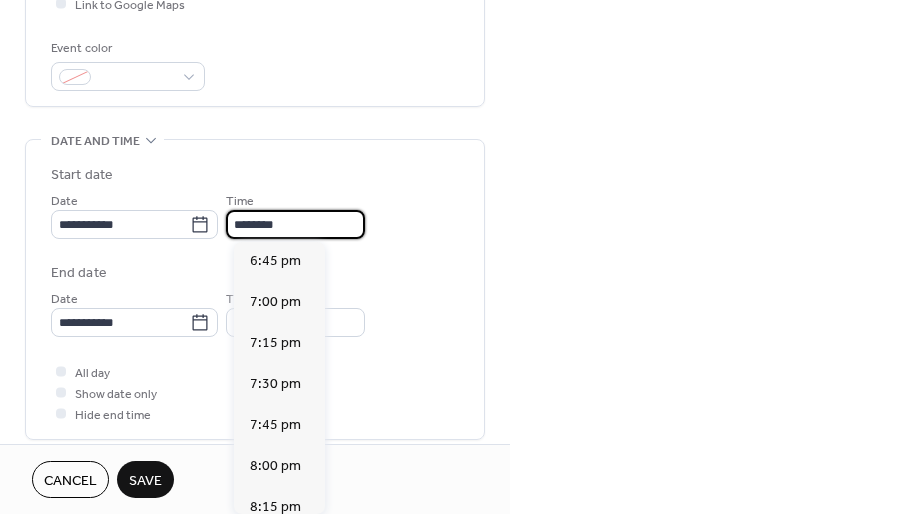 scroll, scrollTop: 3077, scrollLeft: 0, axis: vertical 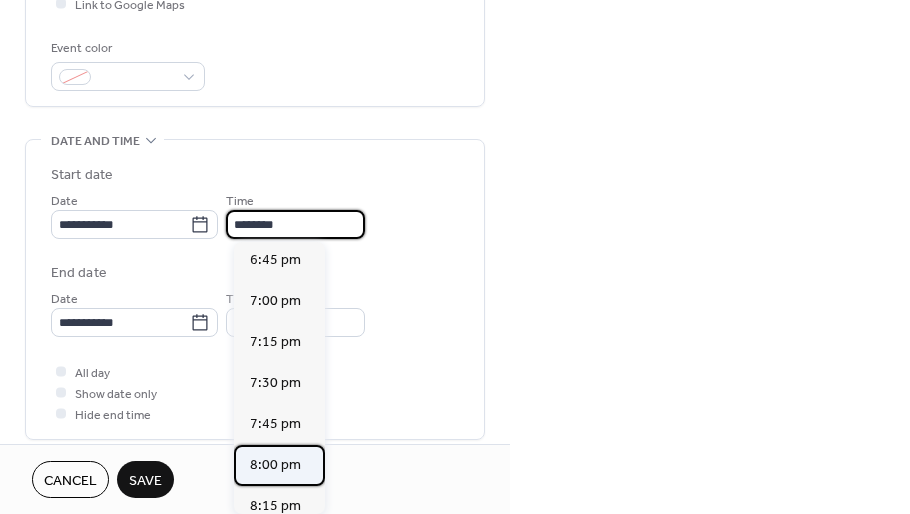 click on "8:00 pm" at bounding box center [275, 464] 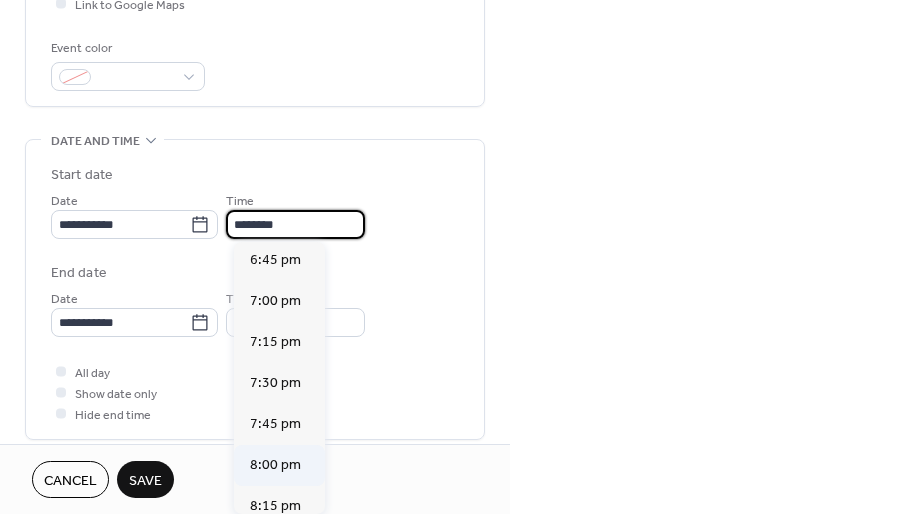 type on "*******" 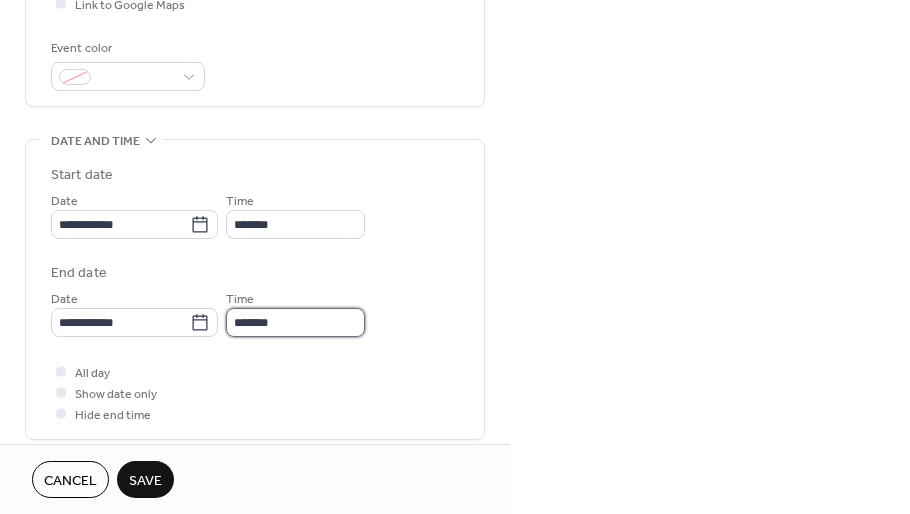 click on "*******" at bounding box center (295, 322) 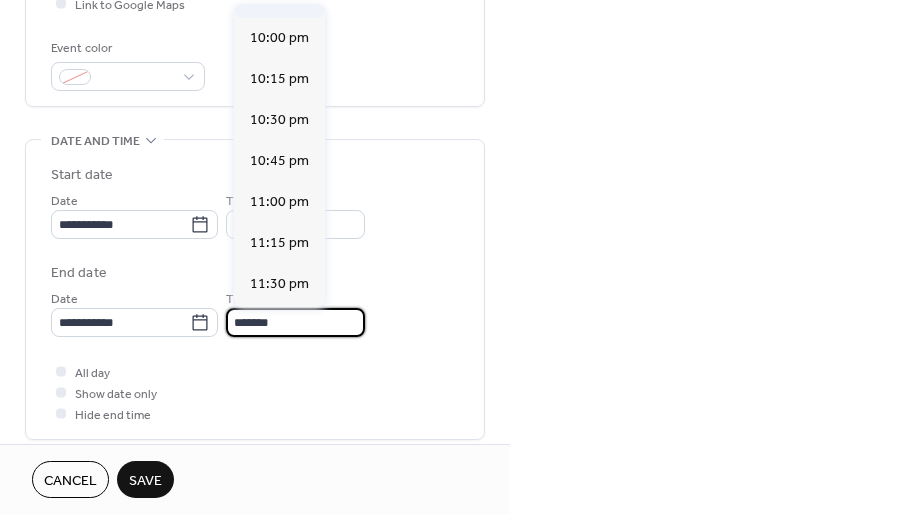 scroll, scrollTop: 274, scrollLeft: 0, axis: vertical 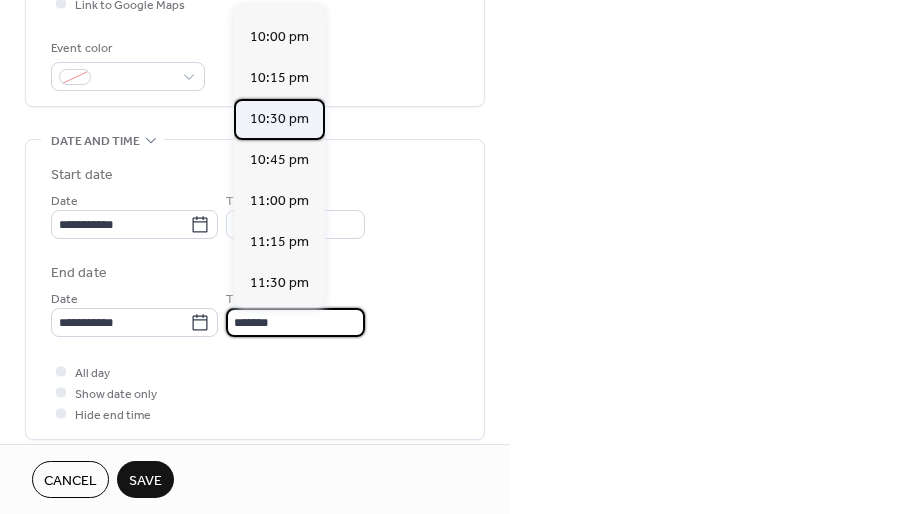 click on "10:30 pm" at bounding box center [279, 119] 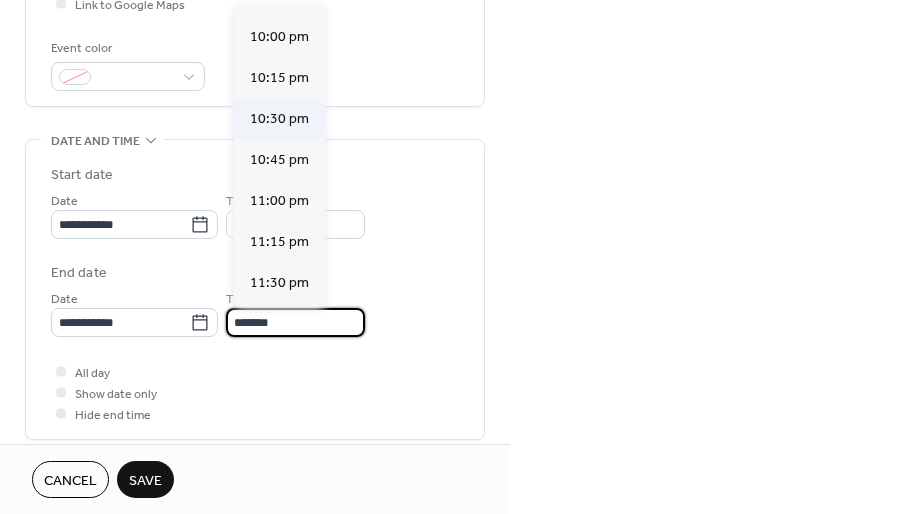type on "********" 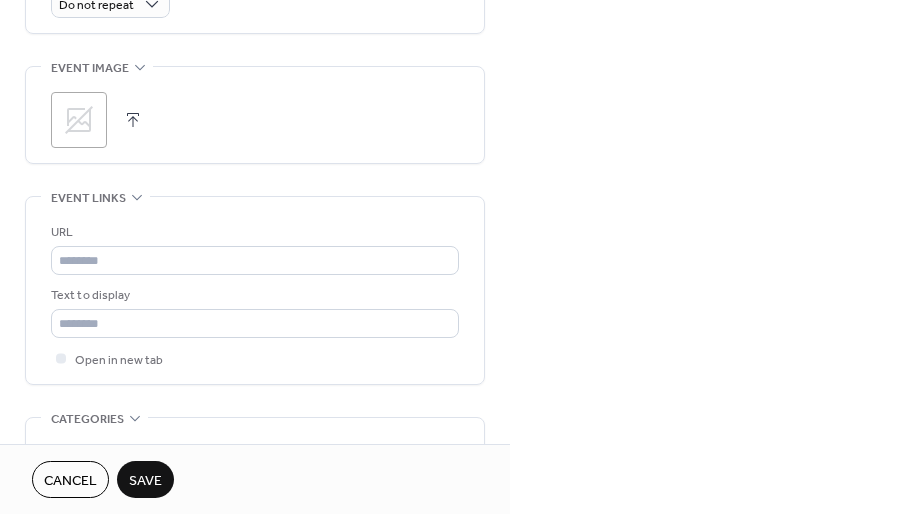scroll, scrollTop: 1012, scrollLeft: 0, axis: vertical 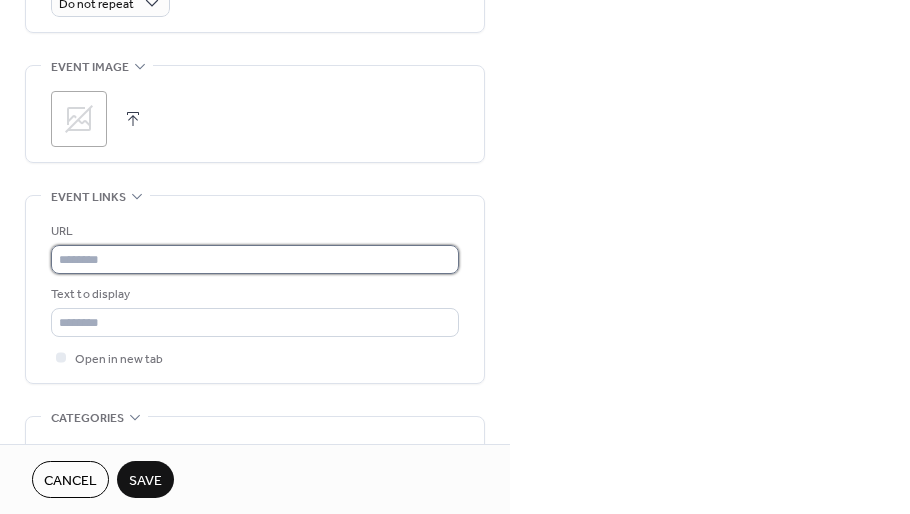 click at bounding box center (255, 259) 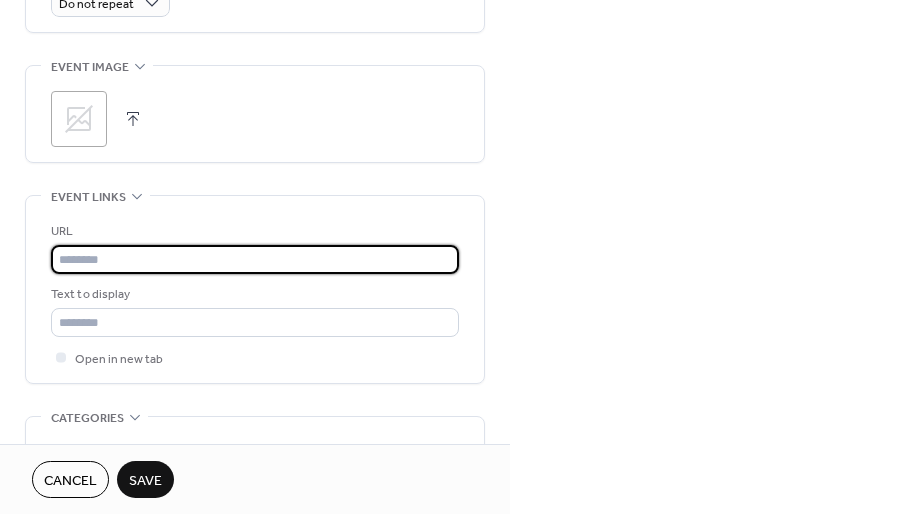 paste on "**********" 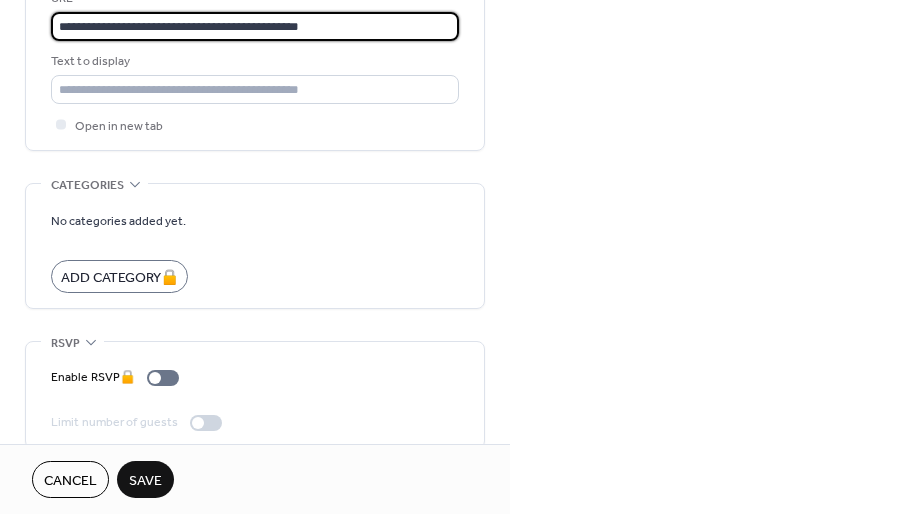 scroll, scrollTop: 1264, scrollLeft: 0, axis: vertical 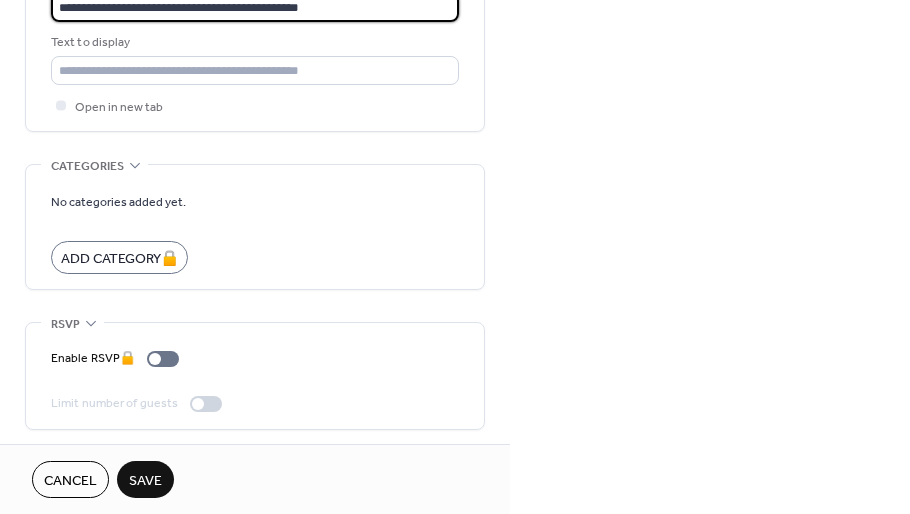 type on "**********" 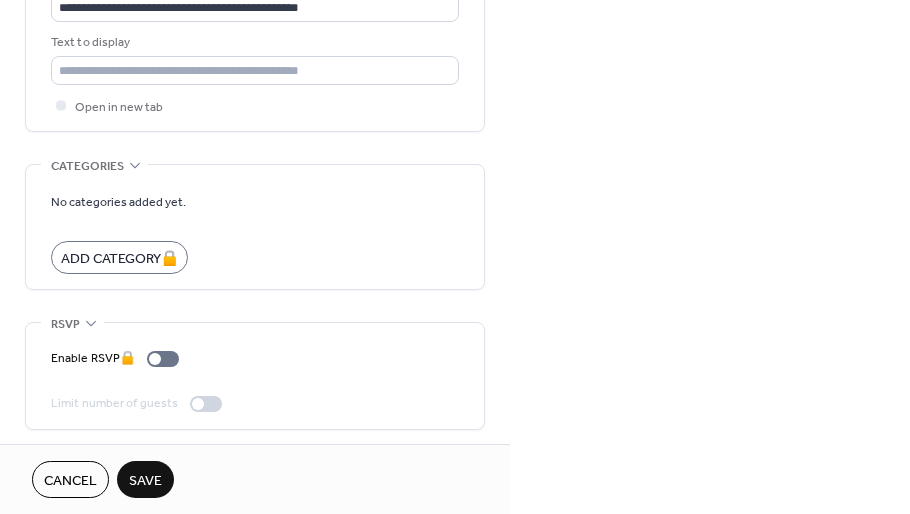 click on "Save" at bounding box center (145, 481) 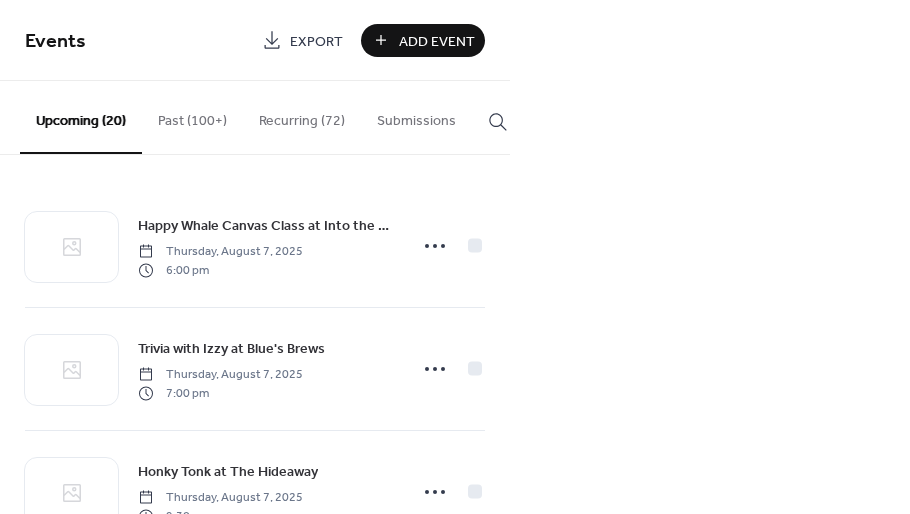 click on "Events Export Add Event Upcoming (20) Past (100+) Recurring (72) Submissions Happy Whale Canvas Class at Into the Fire Thursday, August 7, 2025 6:00 pm Trivia with Izzy at Blue's Brews Thursday, August 7, 2025 7:00 pm Honky Tonk at The Hideaway Thursday, August 7, 2025 9:30 pm Family Date Night at Into the Fire Friday, August 8, 2025 6:00 pm Pilates + Infrared Heat with Vidya Yoga Friday, August 8, 2025 6:00 pm Live Music at Cranky's Friday, August 8, 2025 7:00 pm Downtown Sidewalk Sale Saturday, August 9, 2025 8:00 am After Hours Party at Terrarium Plant Store Saturday, August 9, 2025 7:00 pm Matcha and Flowers at 1976 Flowers Sunday, August 10, 2025 Booked for Lunch: "True Grit" Tuesday, August 12, 2025 12:00 pm Panel and Discussion at Spark Plaza Wednesday, August 13, 2025 12:00 pm Panel and Discussion at Spark Plaza Wednesday, August 13, 2025 12:00 pm Finer Points: Cursive Interactive Workshop Wednesday, August 13, 2025 6:00 pm Lavender Fields Canvas Class at Into the Fire Thursday, August 14, 2025 Cancel" at bounding box center (455, 257) 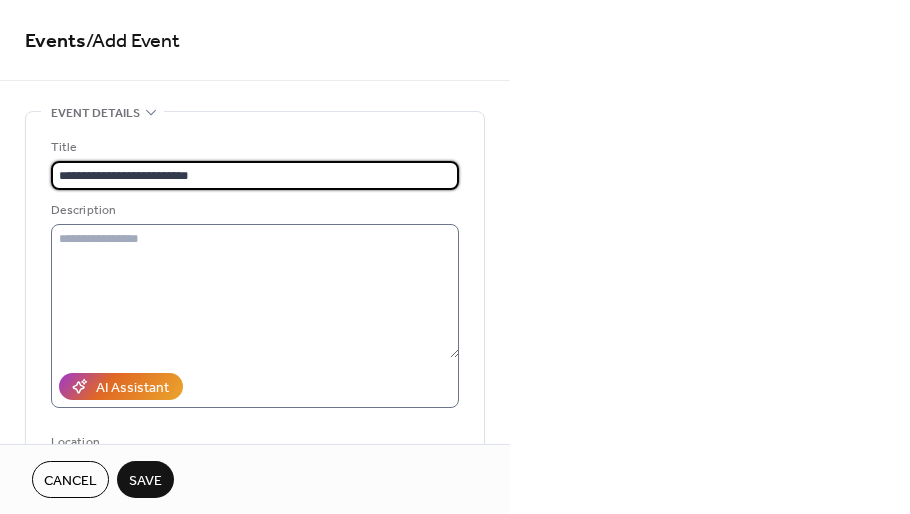 type on "**********" 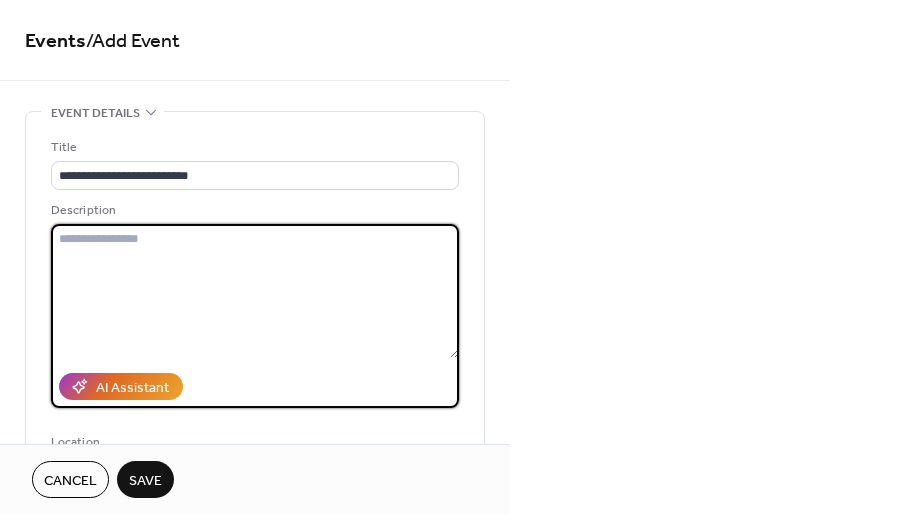 click at bounding box center [255, 291] 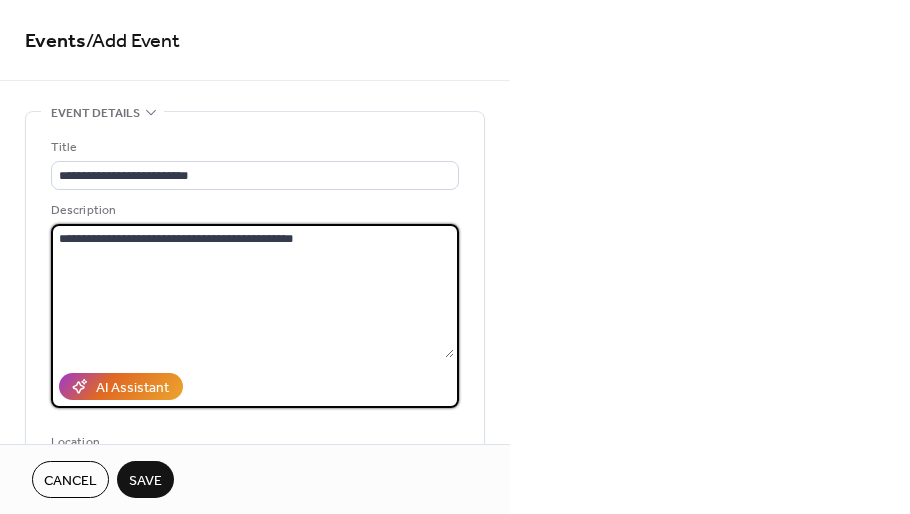 type on "**********" 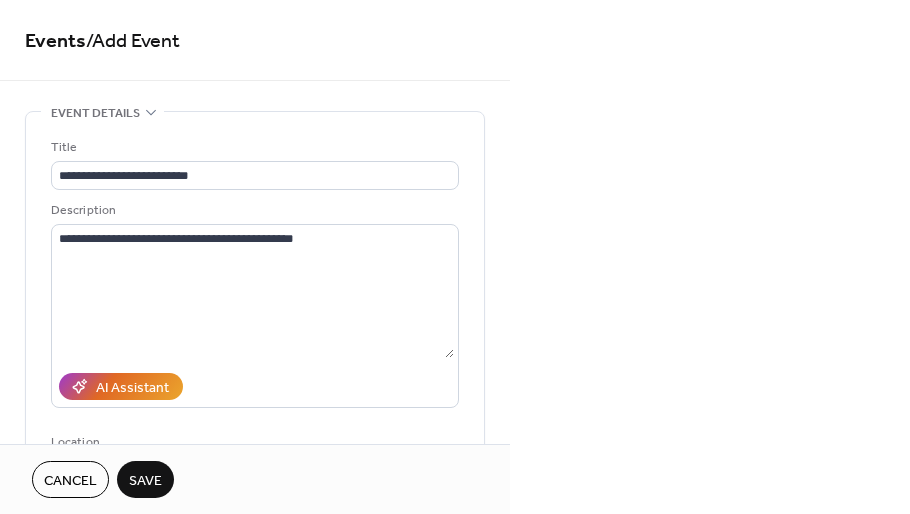 click on "**********" at bounding box center [455, 257] 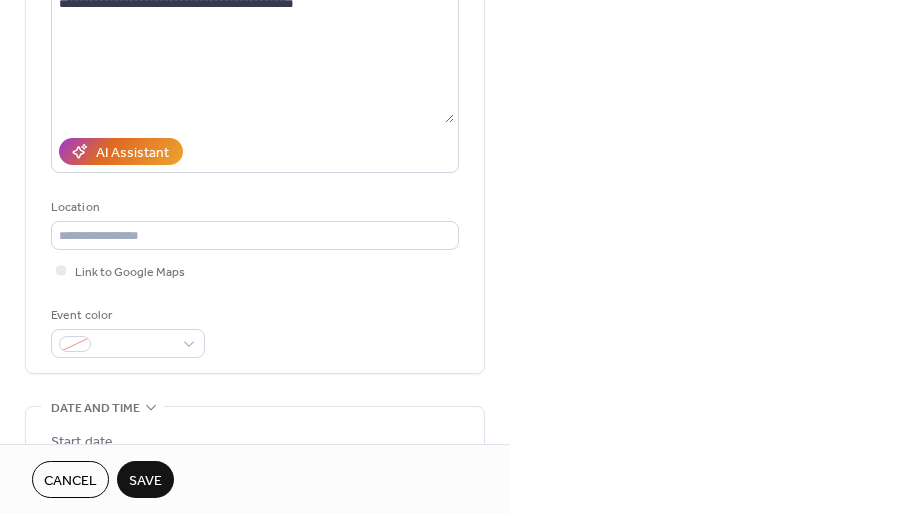 scroll, scrollTop: 239, scrollLeft: 0, axis: vertical 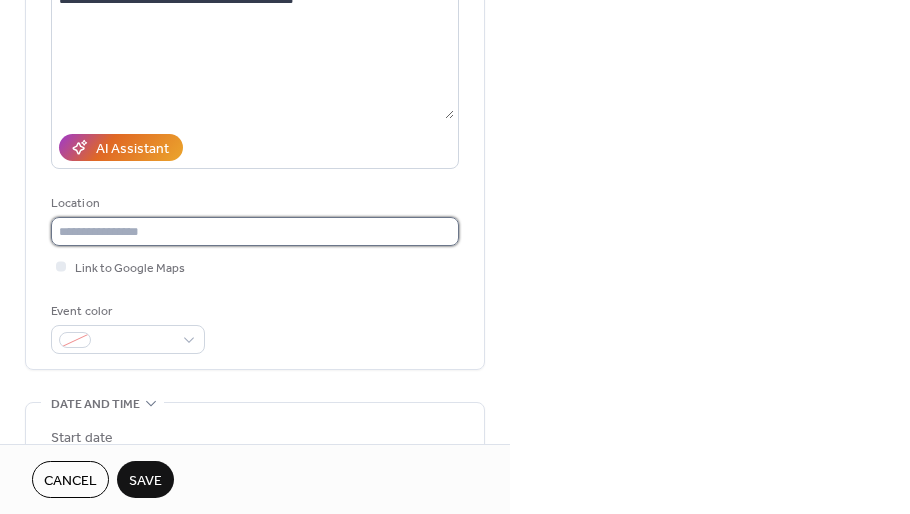 click at bounding box center (255, 231) 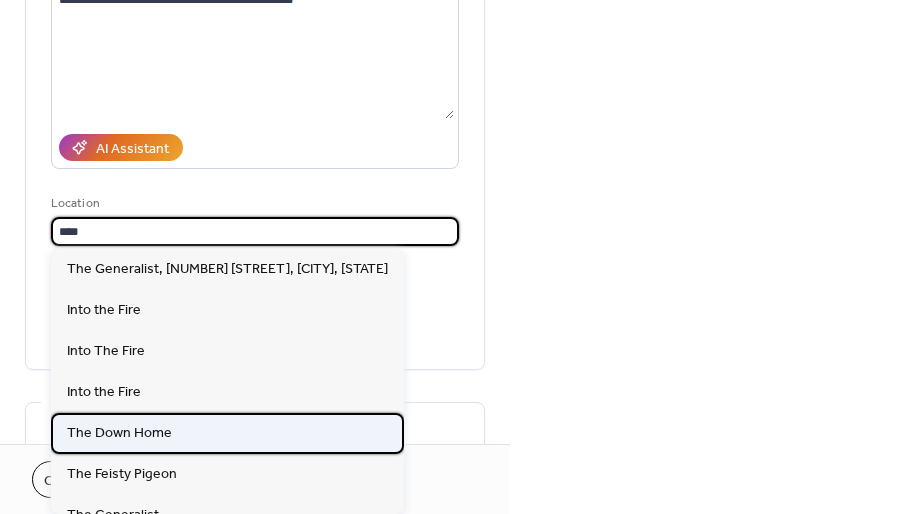 click on "The Down Home" at bounding box center [227, 433] 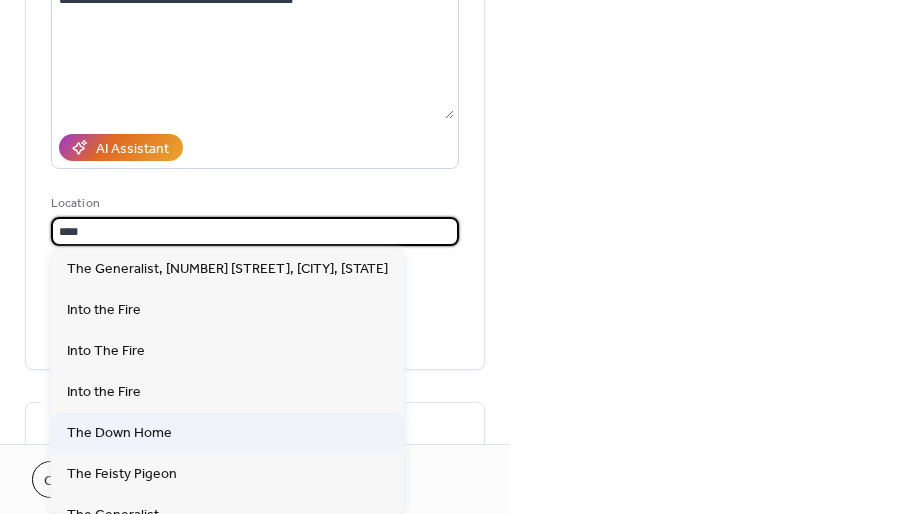 type on "**********" 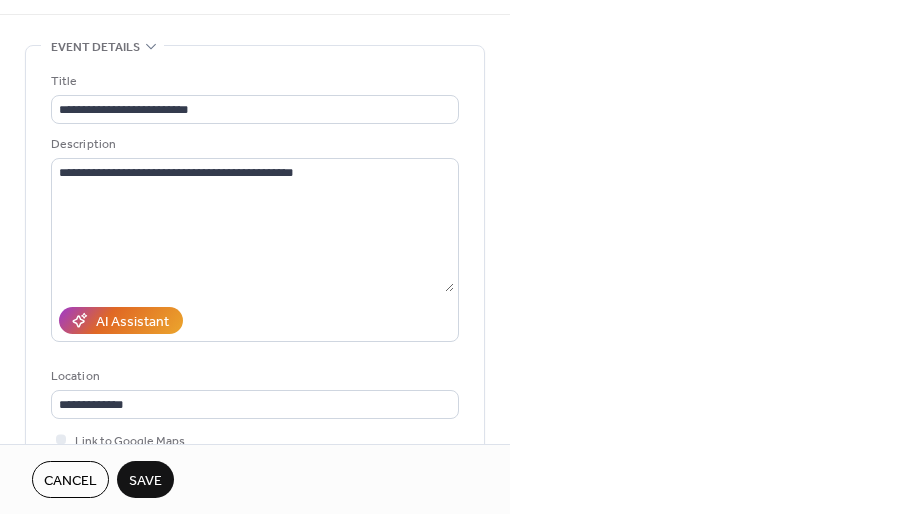 scroll, scrollTop: 0, scrollLeft: 0, axis: both 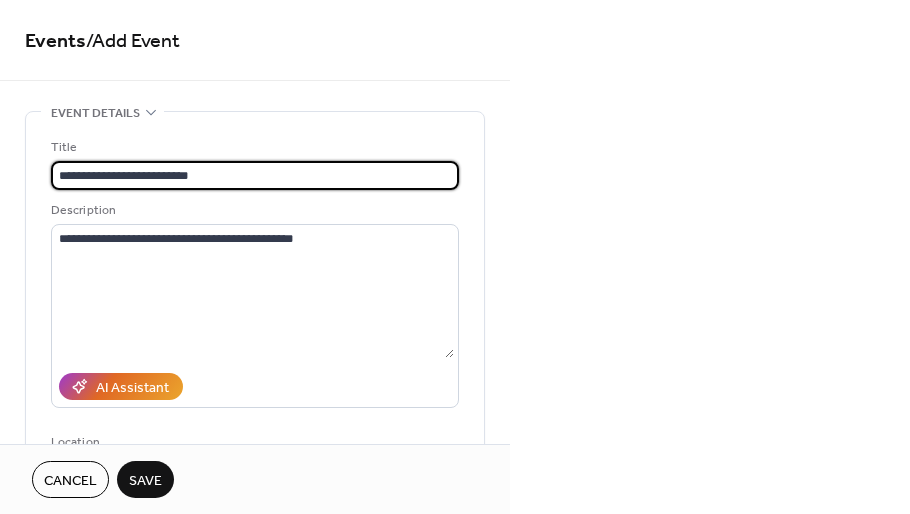 click on "**********" at bounding box center [255, 175] 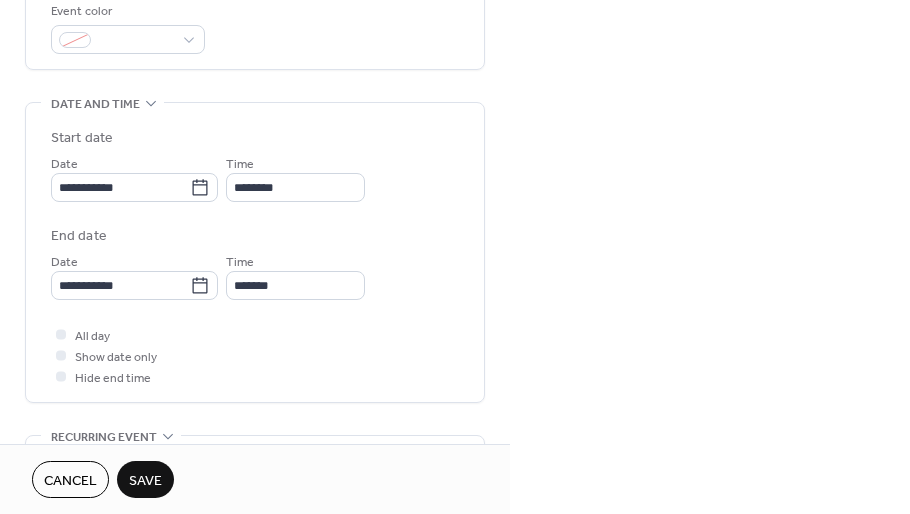 scroll, scrollTop: 540, scrollLeft: 0, axis: vertical 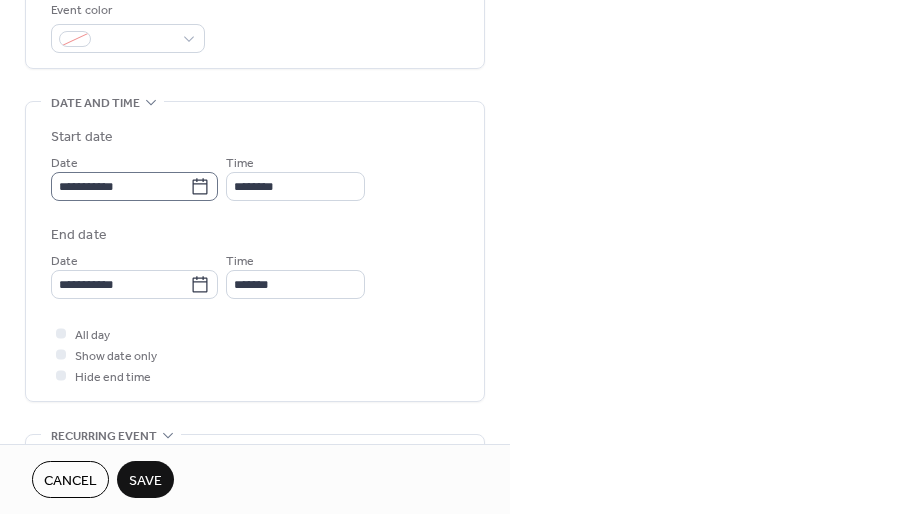 type on "**********" 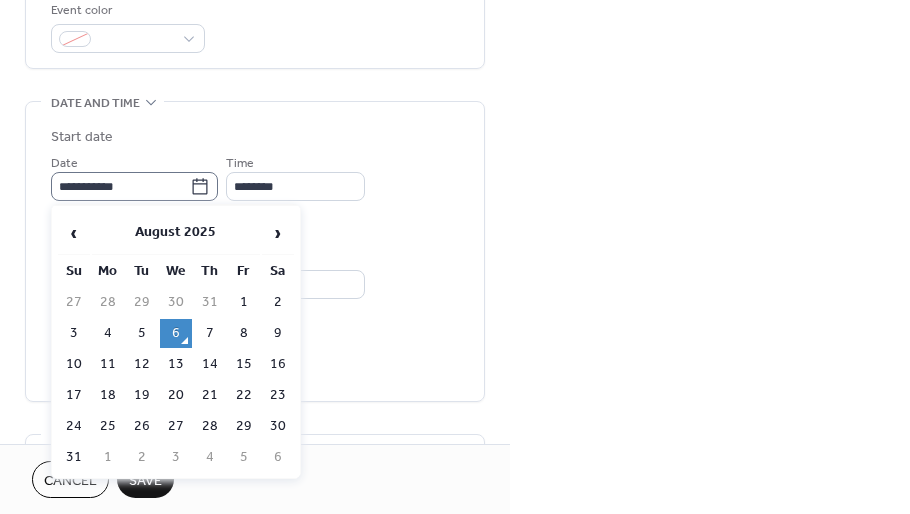 click 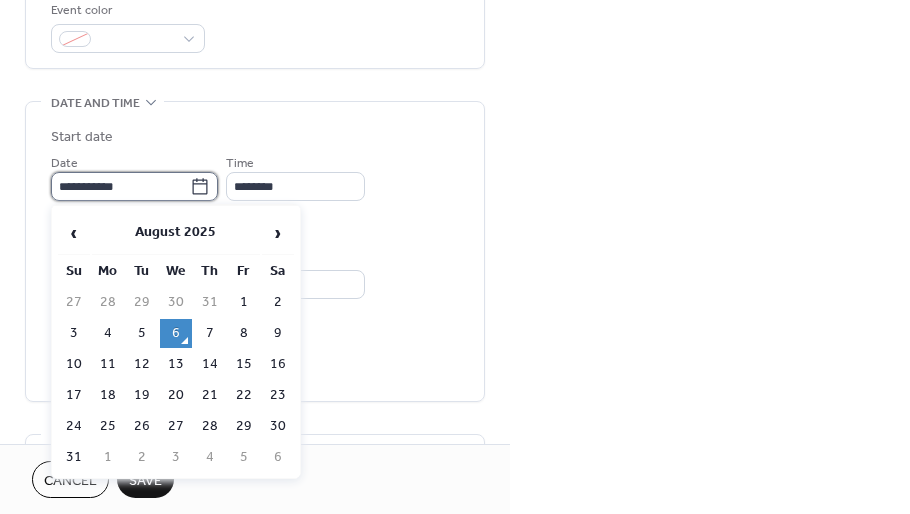 click on "**********" at bounding box center (120, 186) 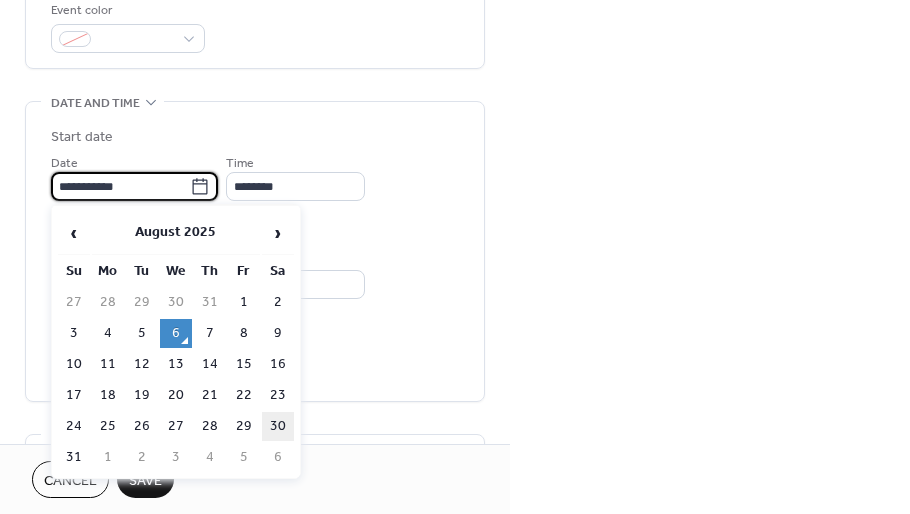 click on "30" at bounding box center [278, 426] 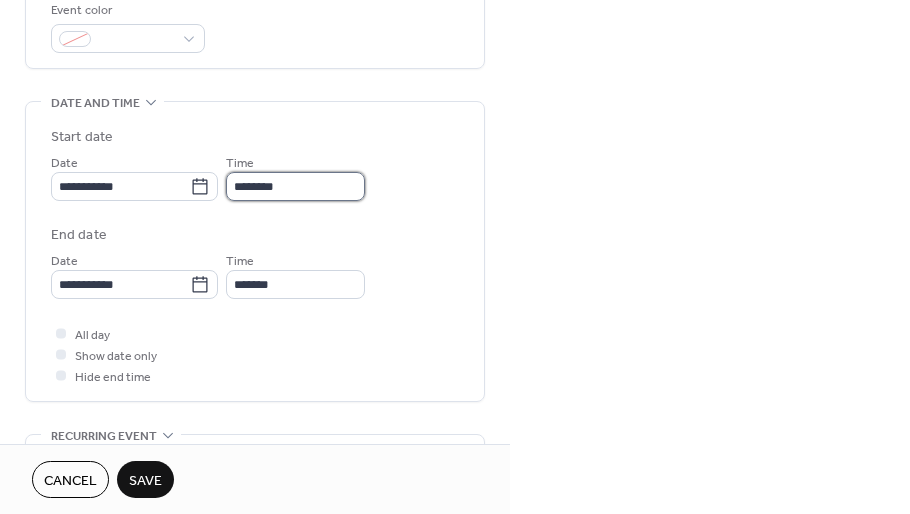 click on "********" at bounding box center [295, 186] 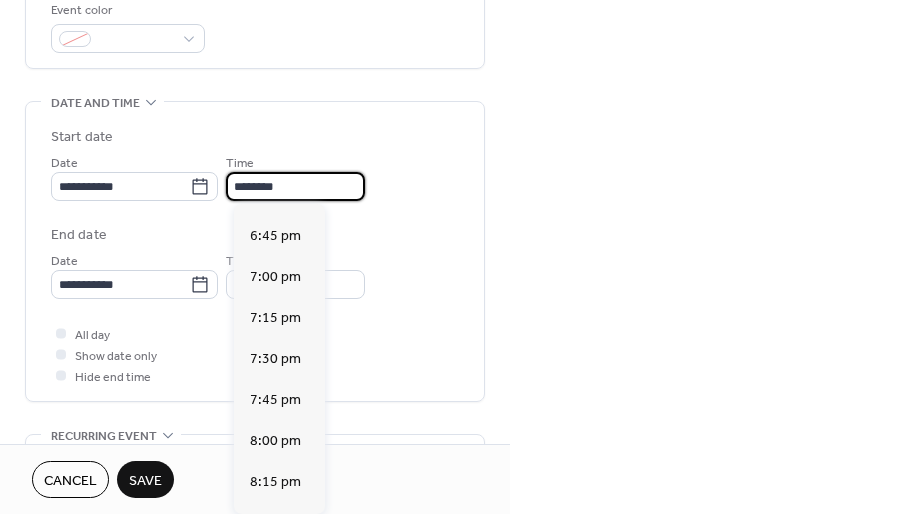 scroll, scrollTop: 3069, scrollLeft: 0, axis: vertical 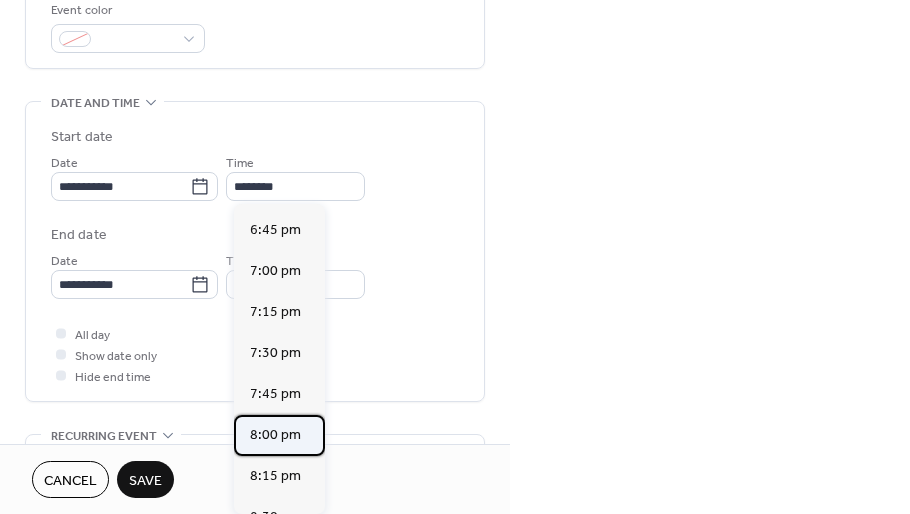 click on "8:00 pm" at bounding box center [275, 434] 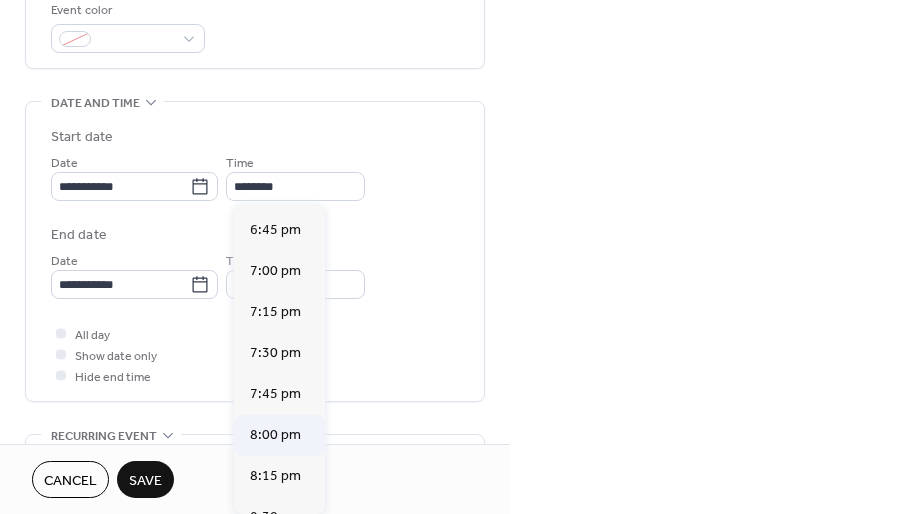 type on "*******" 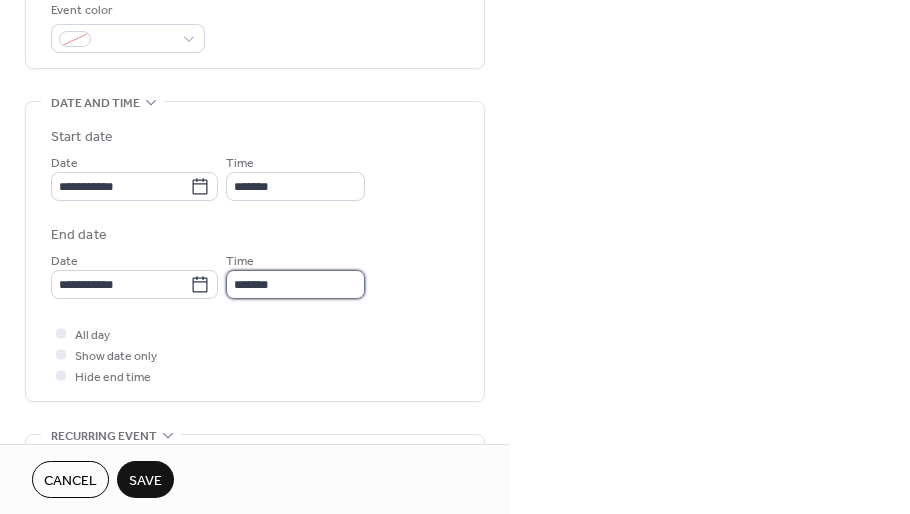 click on "*******" at bounding box center [295, 284] 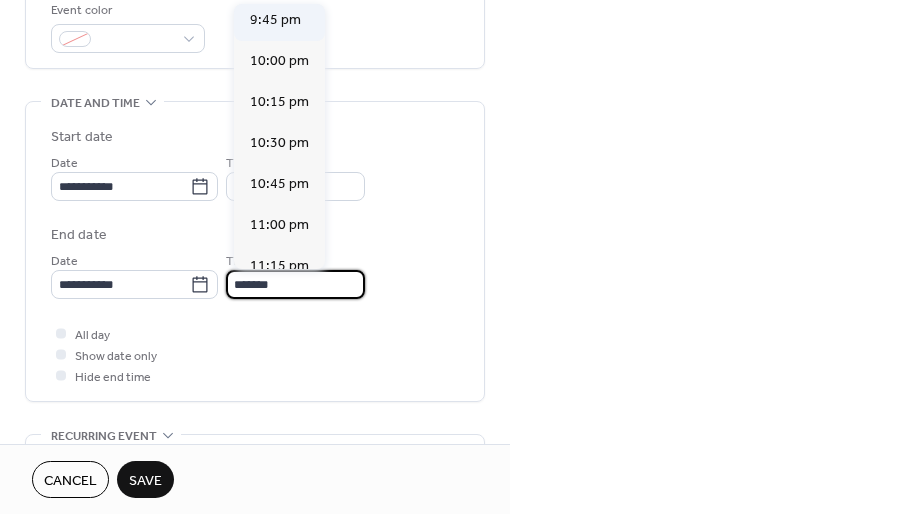 scroll, scrollTop: 266, scrollLeft: 0, axis: vertical 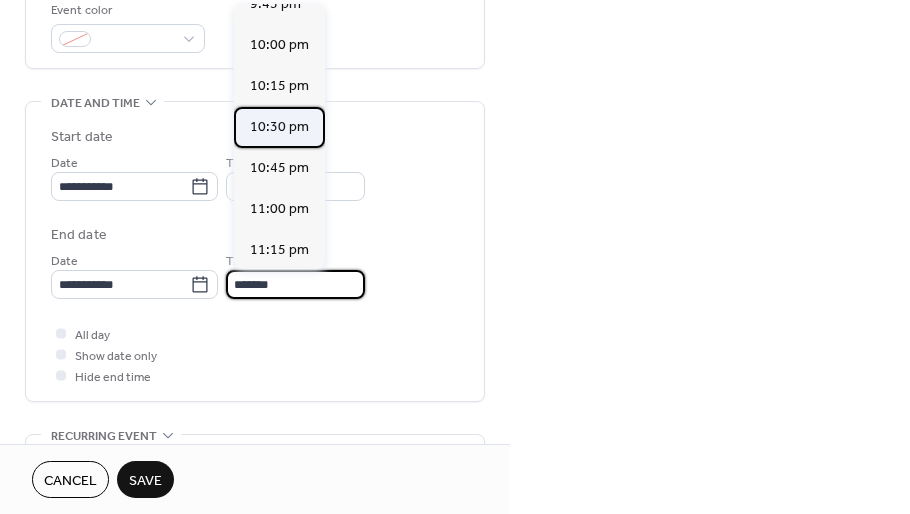 click on "10:30 pm" at bounding box center [279, 127] 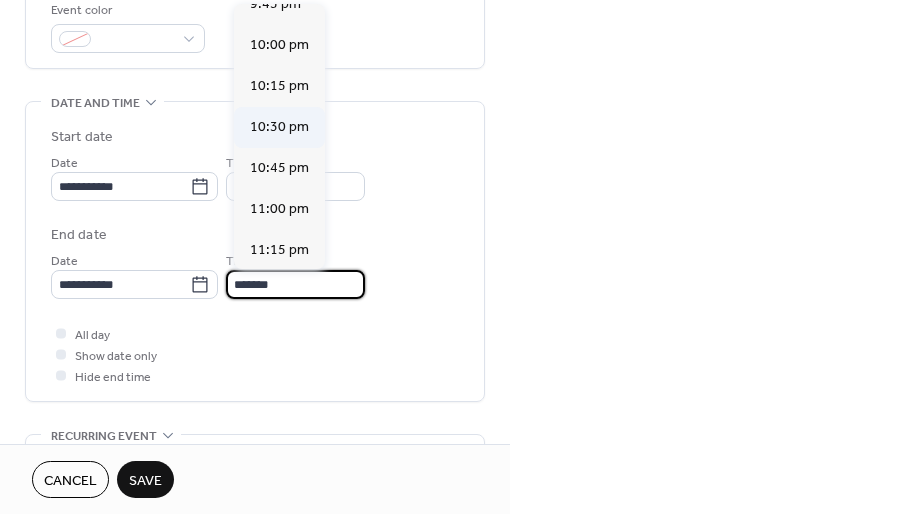 type on "********" 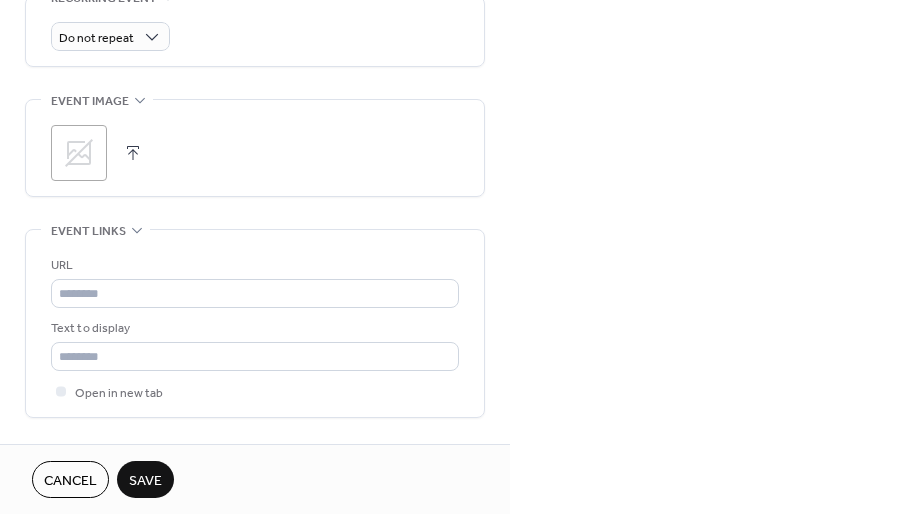 scroll, scrollTop: 981, scrollLeft: 0, axis: vertical 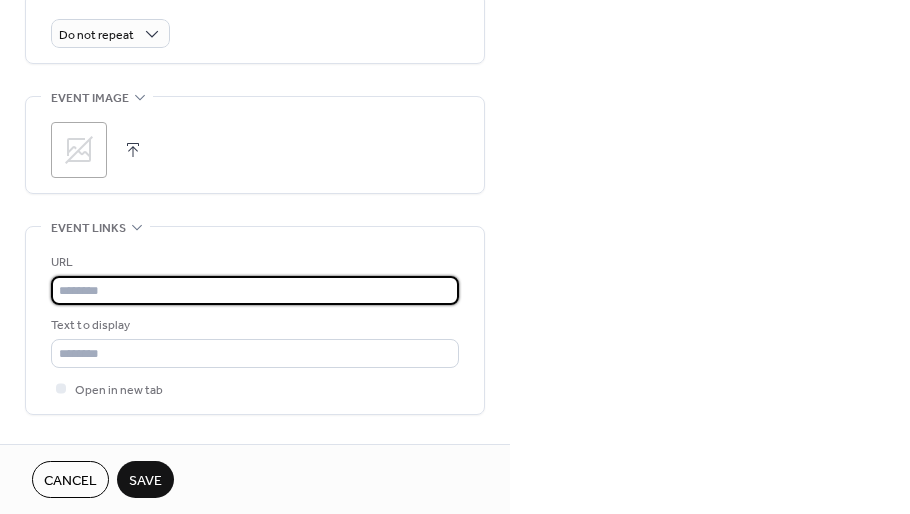 click at bounding box center (255, 290) 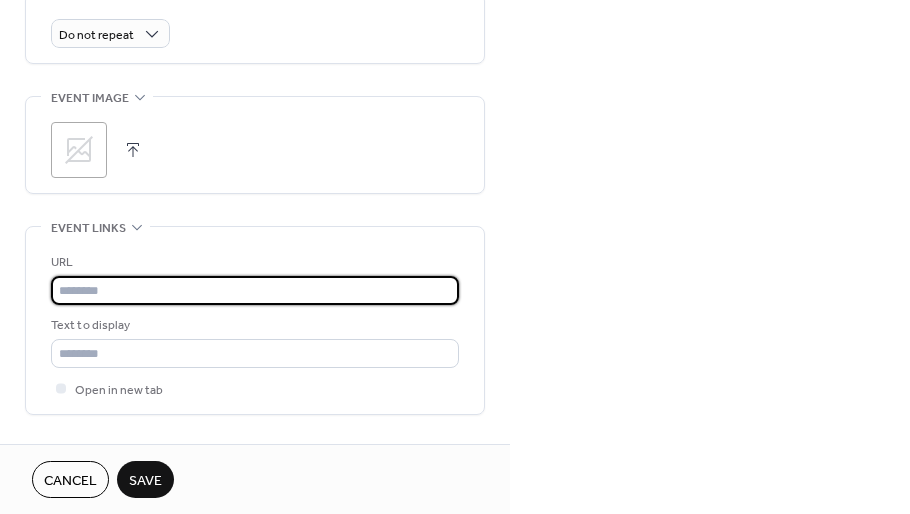 paste on "**********" 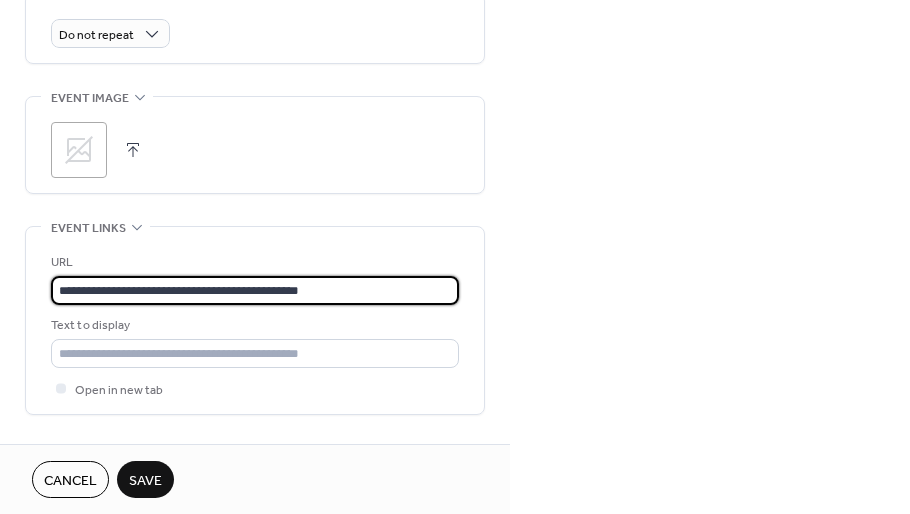 scroll, scrollTop: 0, scrollLeft: 0, axis: both 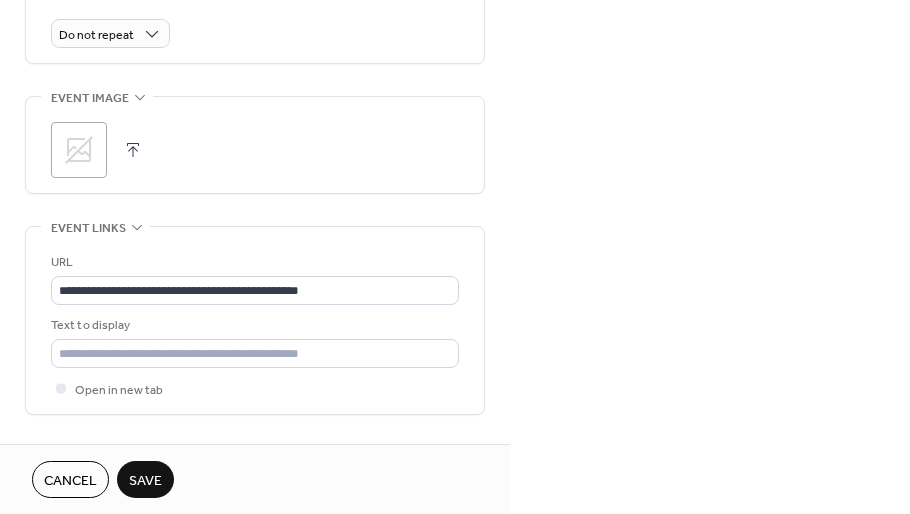 click on "Save" at bounding box center [145, 481] 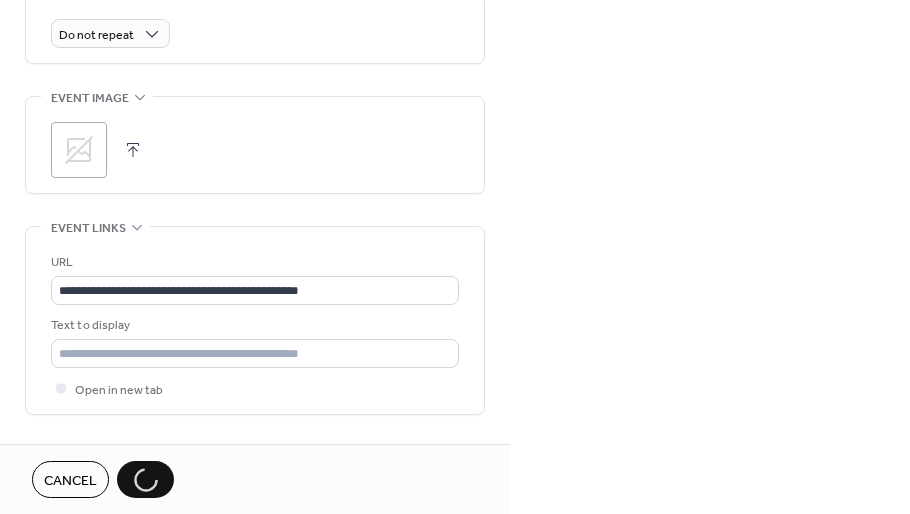 scroll, scrollTop: 0, scrollLeft: 0, axis: both 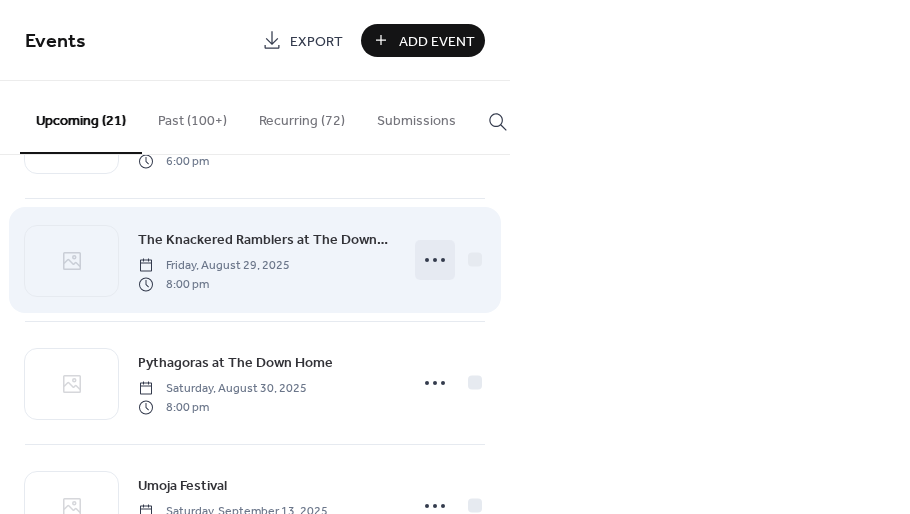 click 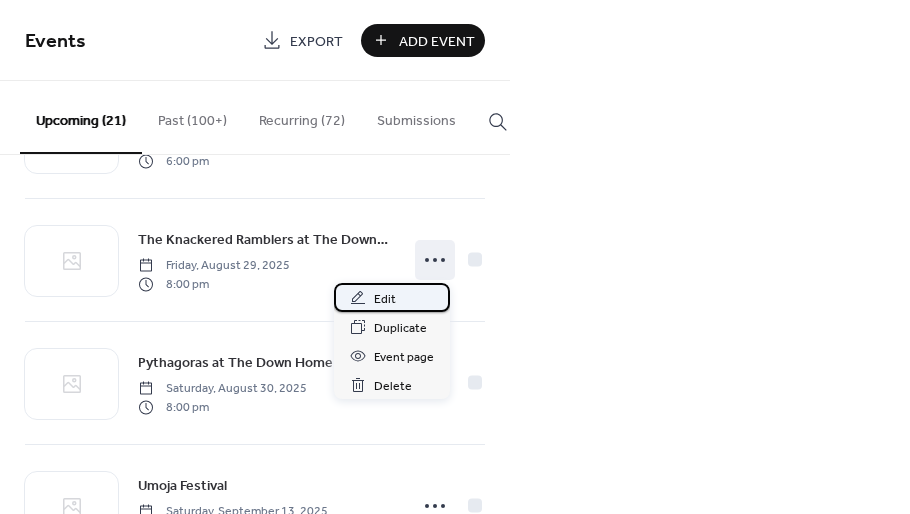 click on "Edit" at bounding box center (385, 299) 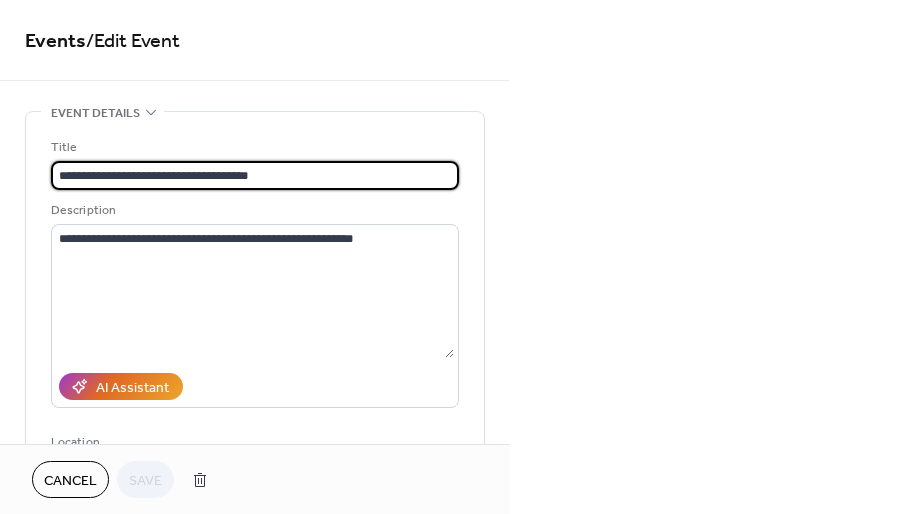 click on "**********" at bounding box center [255, 175] 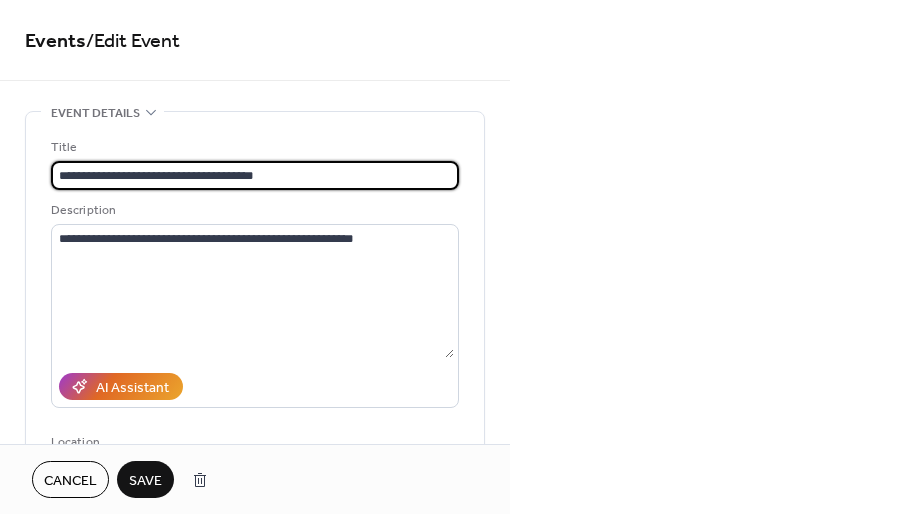 type on "**********" 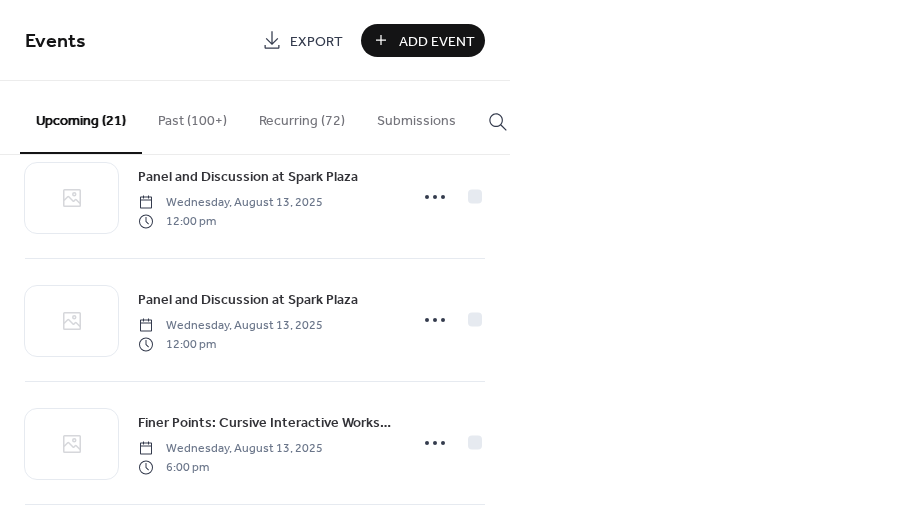 scroll, scrollTop: 1793, scrollLeft: 0, axis: vertical 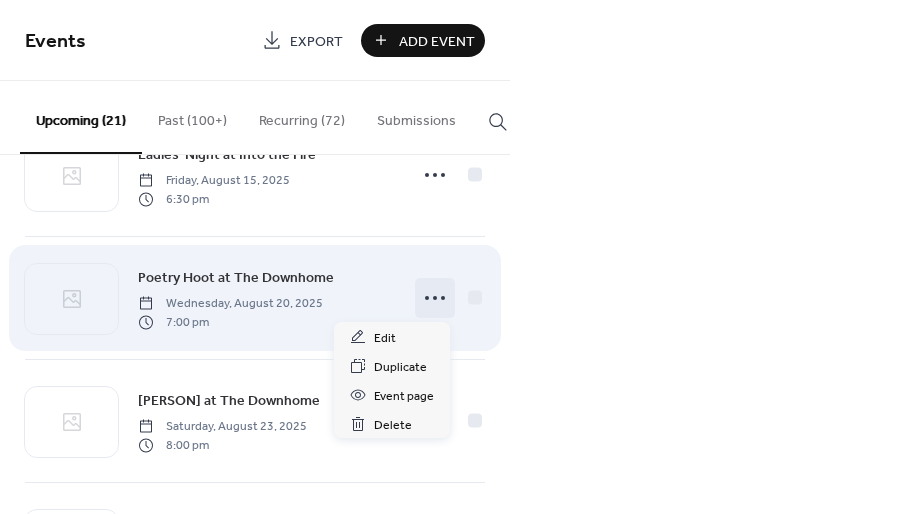 click 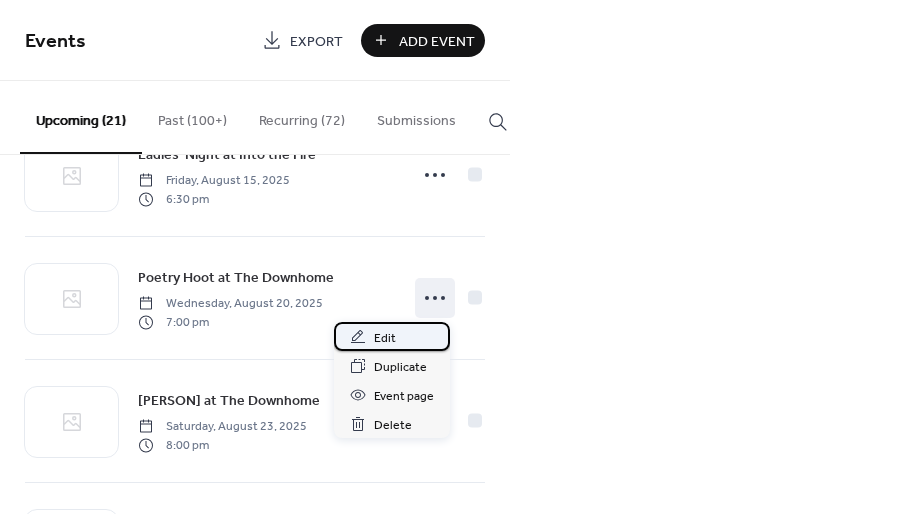click on "Edit" at bounding box center (392, 336) 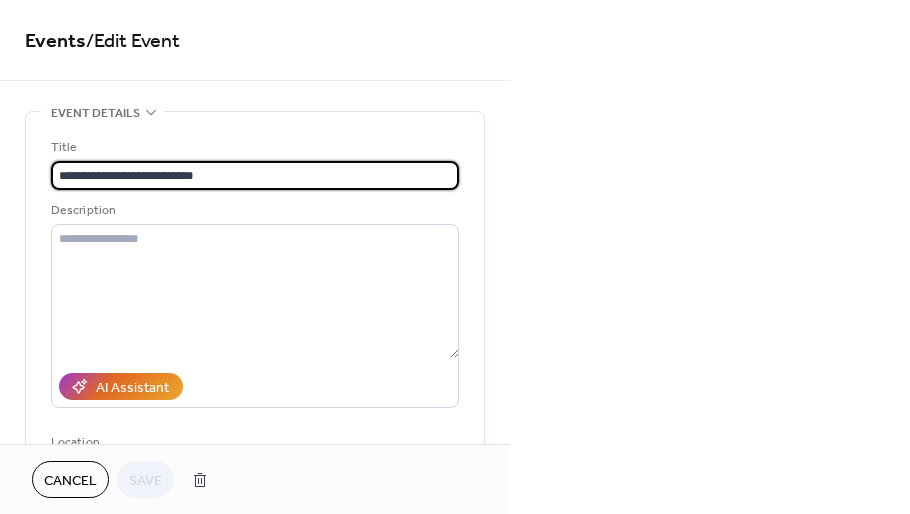 click on "**********" at bounding box center (255, 175) 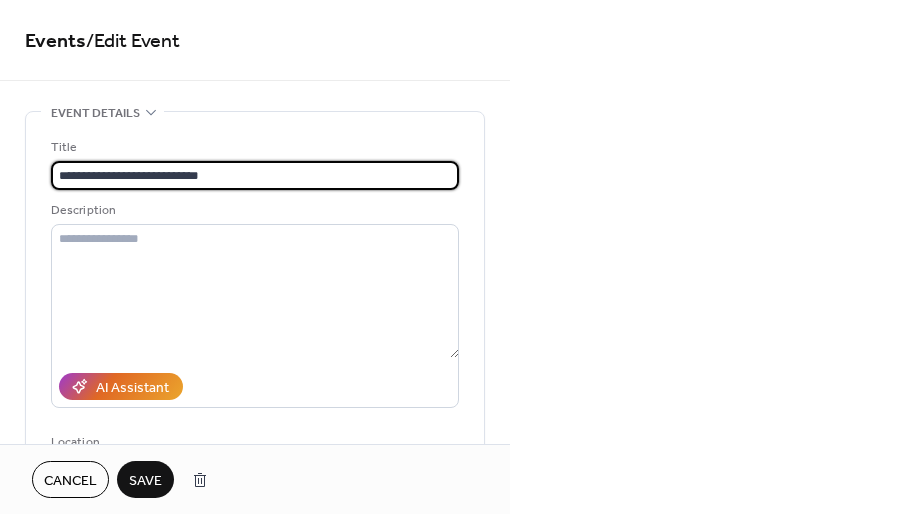 type on "**********" 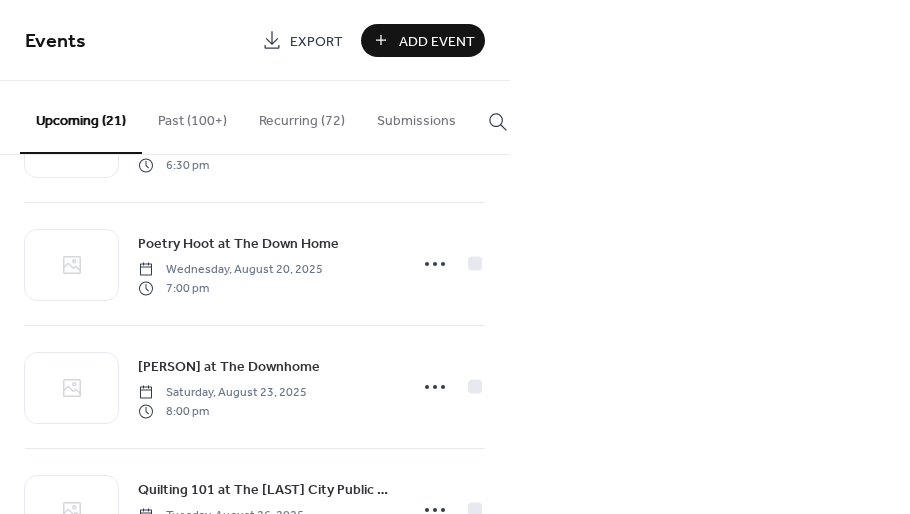 scroll, scrollTop: 1826, scrollLeft: 0, axis: vertical 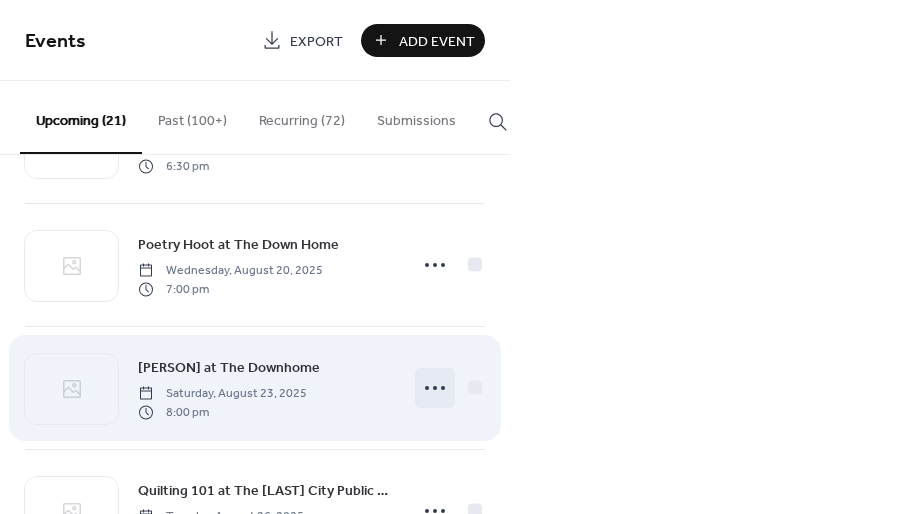 click 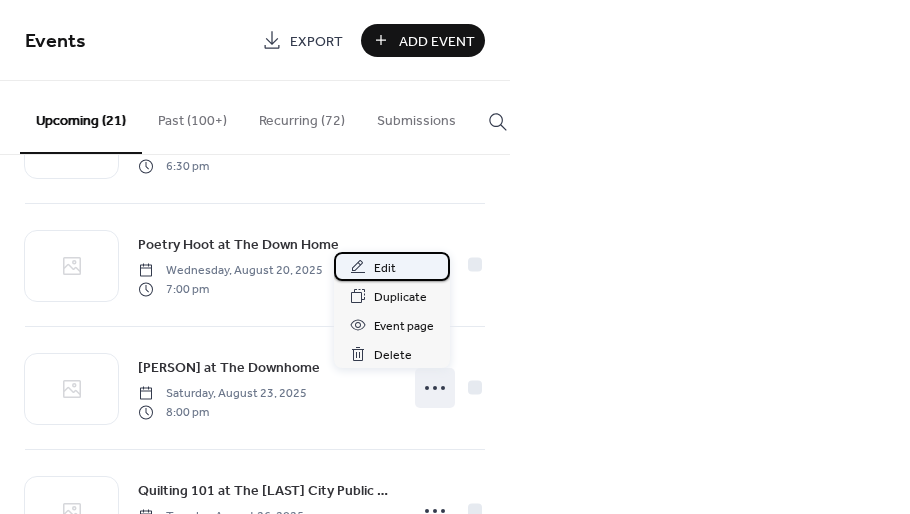 click on "Edit" at bounding box center [392, 266] 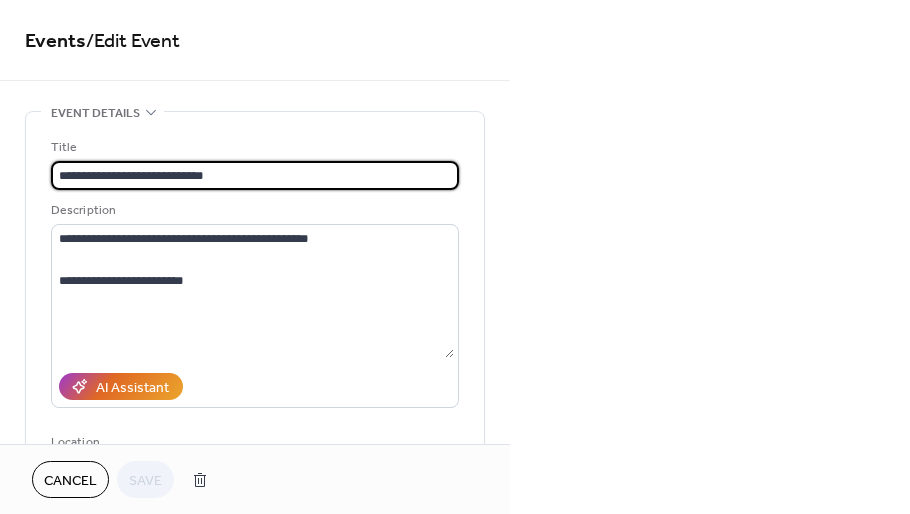 click on "**********" at bounding box center (255, 175) 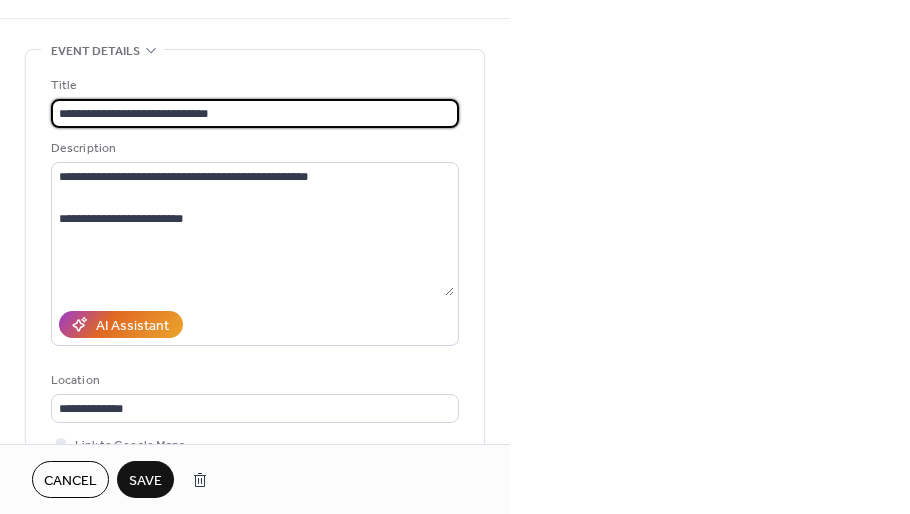 scroll, scrollTop: 63, scrollLeft: 0, axis: vertical 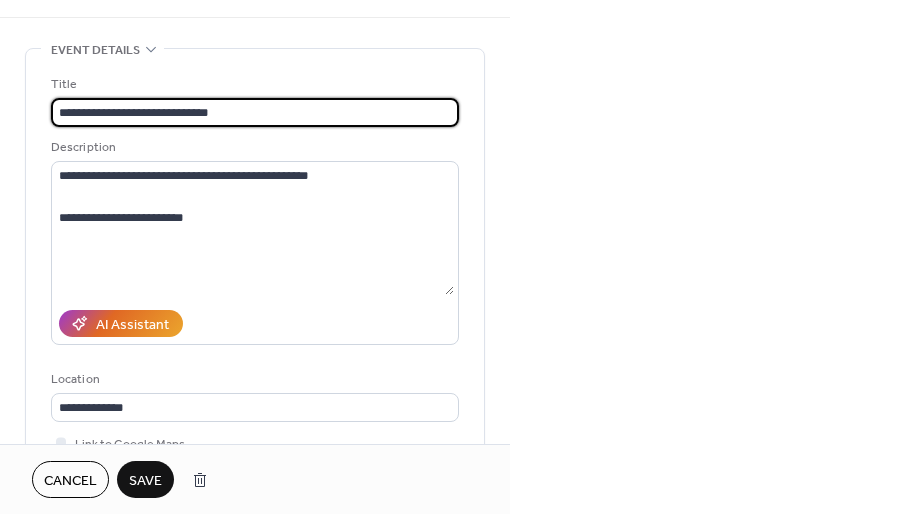 type on "**********" 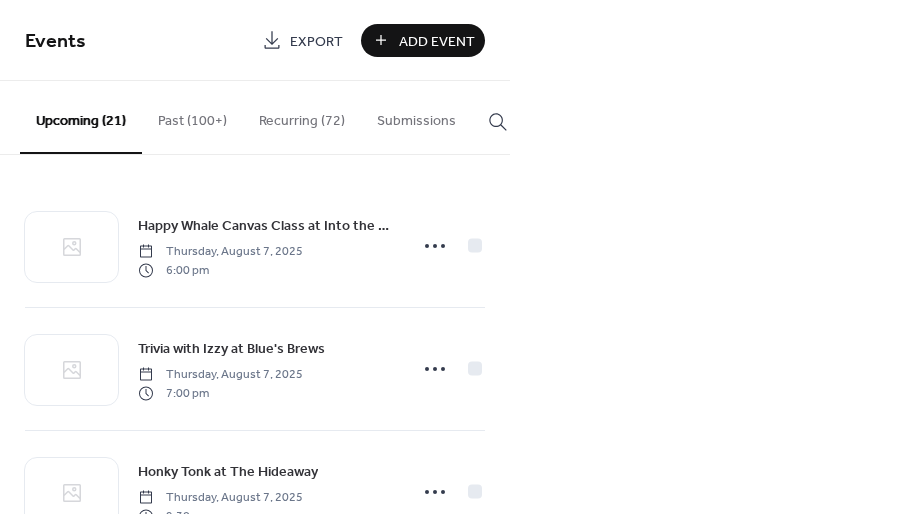 click on "Events Export Add Event Upcoming (21) Past (100+) Recurring (72) Submissions Happy Whale Canvas Class at Into the Fire Thursday, August 7, 2025 6:00 pm Trivia with Izzy at Blue's Brews Thursday, August 7, 2025 7:00 pm Honky Tonk at The Hideaway Thursday, August 7, 2025 9:30 pm Family Date Night at Into the Fire Friday, August 8, 2025 6:00 pm Pilates + Infrared Heat with Vidya Yoga Friday, August 8, 2025 6:00 pm Live Music at Cranky's Friday, August 8, 2025 7:00 pm Downtown Sidewalk Sale Saturday, August 9, 2025 8:00 am After Hours Party at Terrarium Plant Store Saturday, August 9, 2025 7:00 pm Matcha and Flowers at 1976 Flowers Sunday, August 10, 2025 Booked for Lunch: "True Grit" Tuesday, August 12, 2025 12:00 pm Panel and Discussion at Spark Plaza Wednesday, August 13, 2025 12:00 pm Panel and Discussion at Spark Plaza Wednesday, August 13, 2025 12:00 pm Finer Points: Cursive Interactive Workshop Wednesday, August 13, 2025 6:00 pm Lavender Fields Canvas Class at Into the Fire Thursday, August 14, 2025 Cancel" at bounding box center (455, 257) 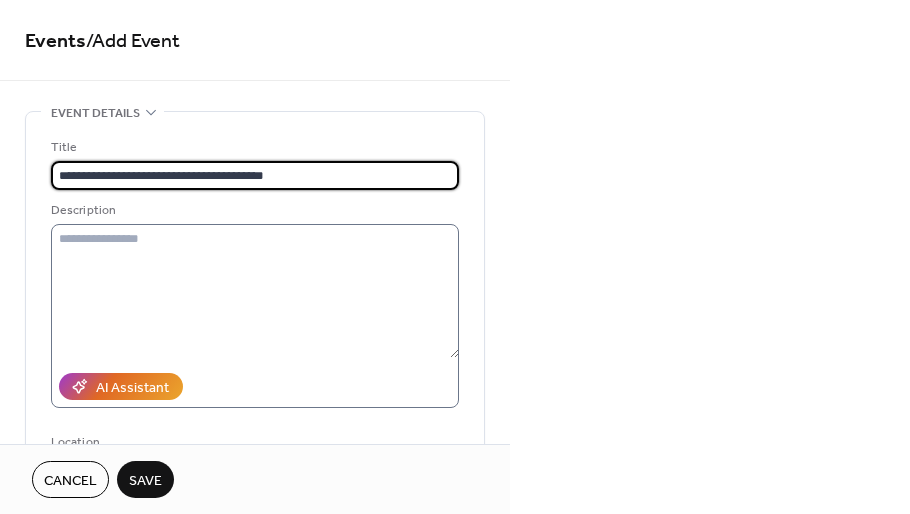 type on "**********" 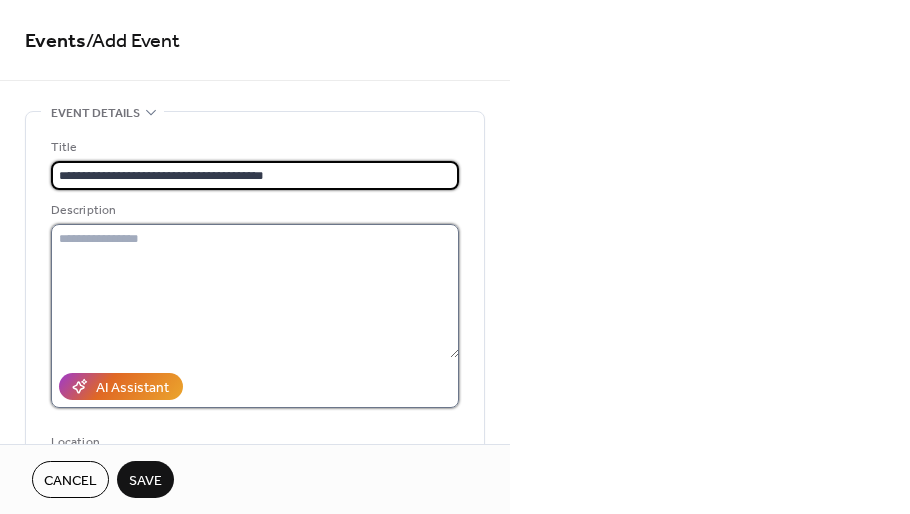 click at bounding box center [255, 291] 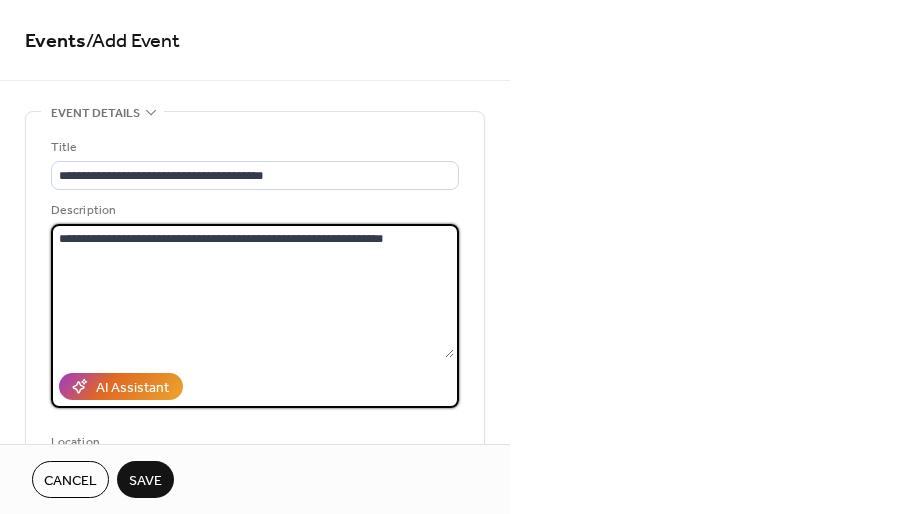 click on "**********" at bounding box center (252, 291) 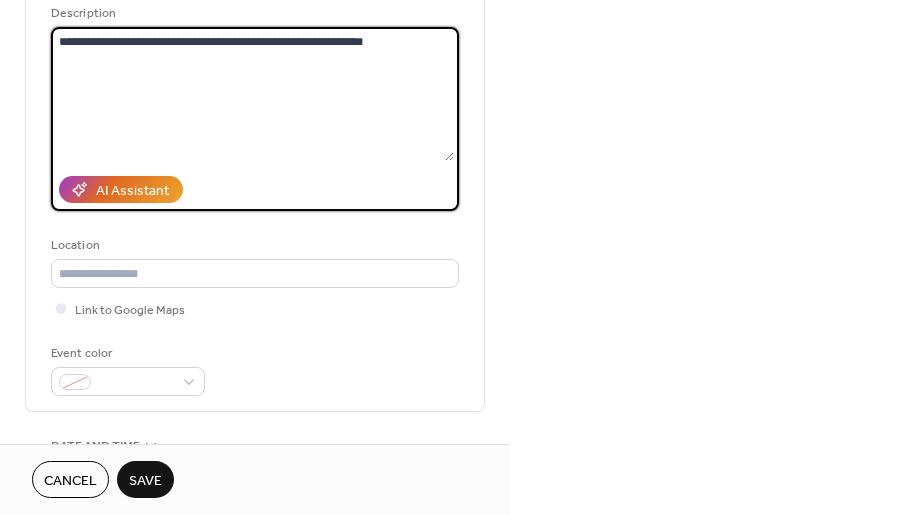 scroll, scrollTop: 220, scrollLeft: 0, axis: vertical 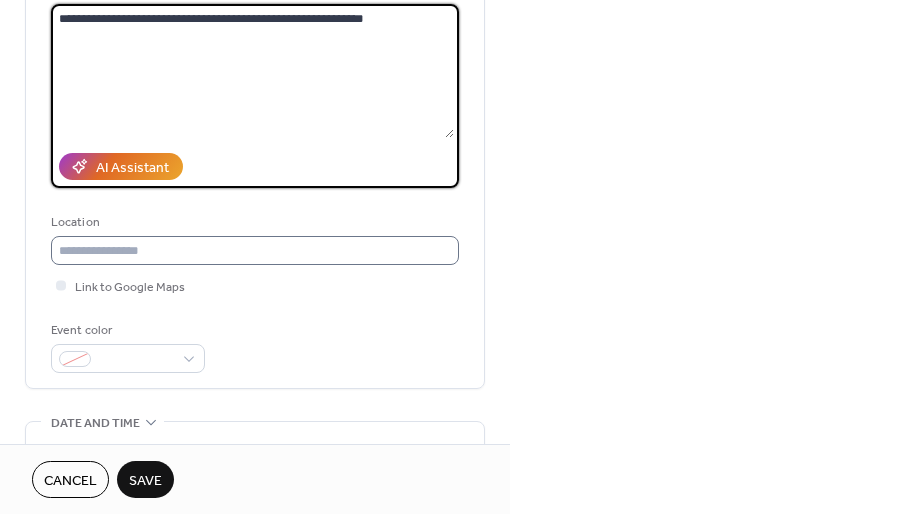 type on "**********" 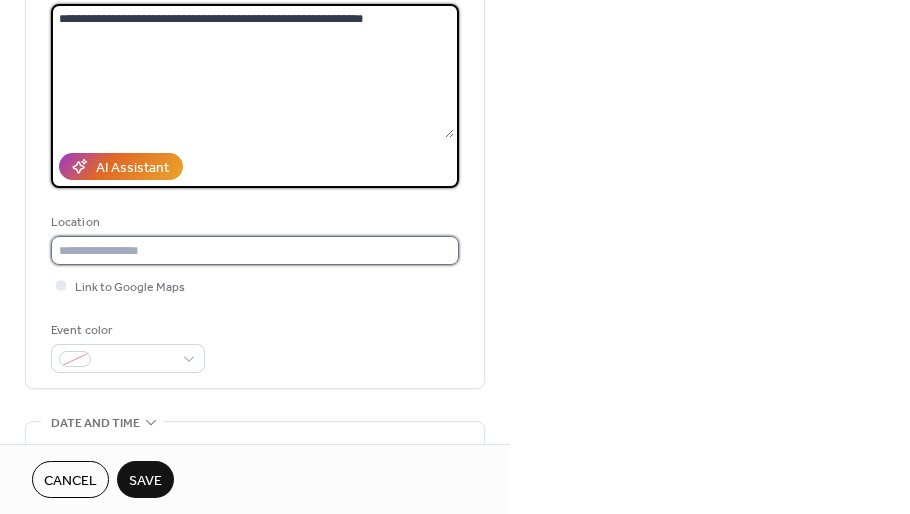 click at bounding box center (255, 250) 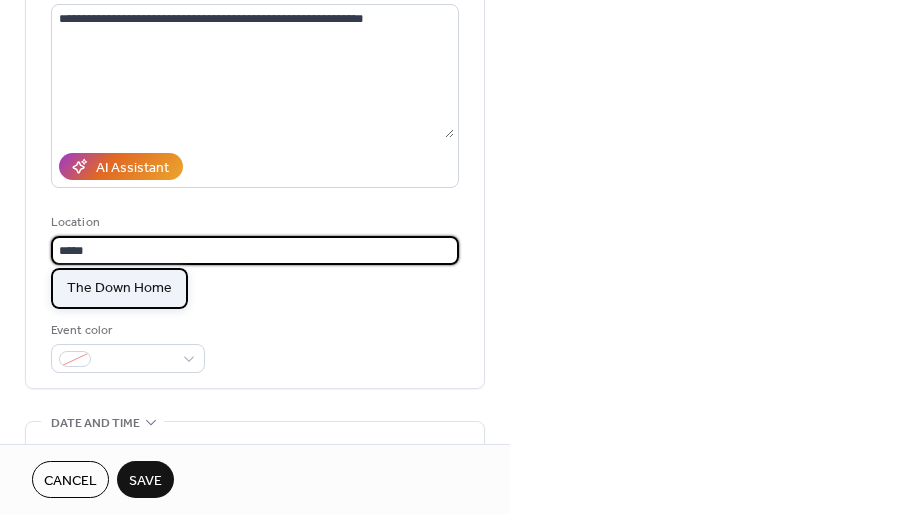 click on "The Down Home" at bounding box center [119, 288] 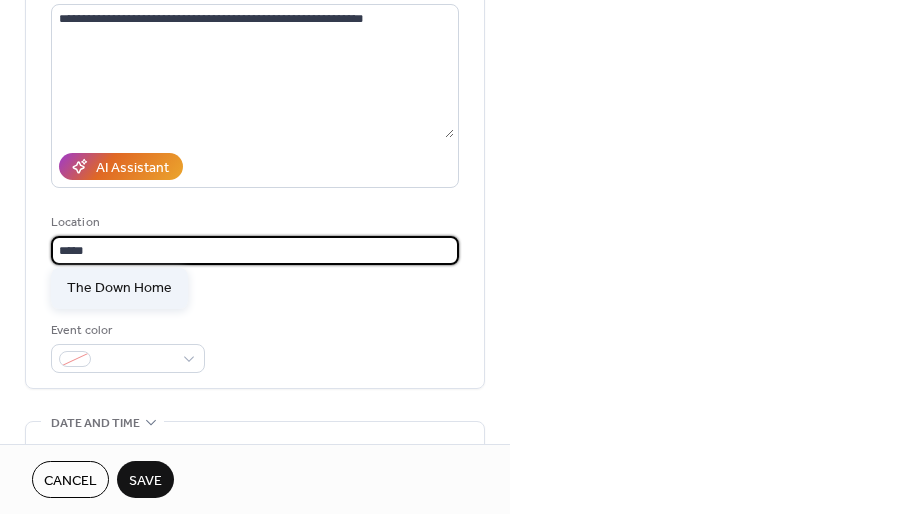 type on "**********" 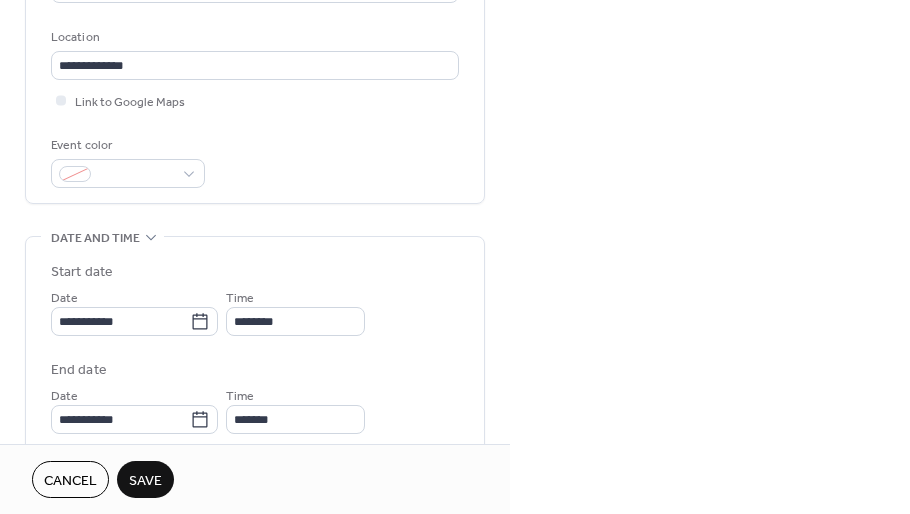 scroll, scrollTop: 418, scrollLeft: 0, axis: vertical 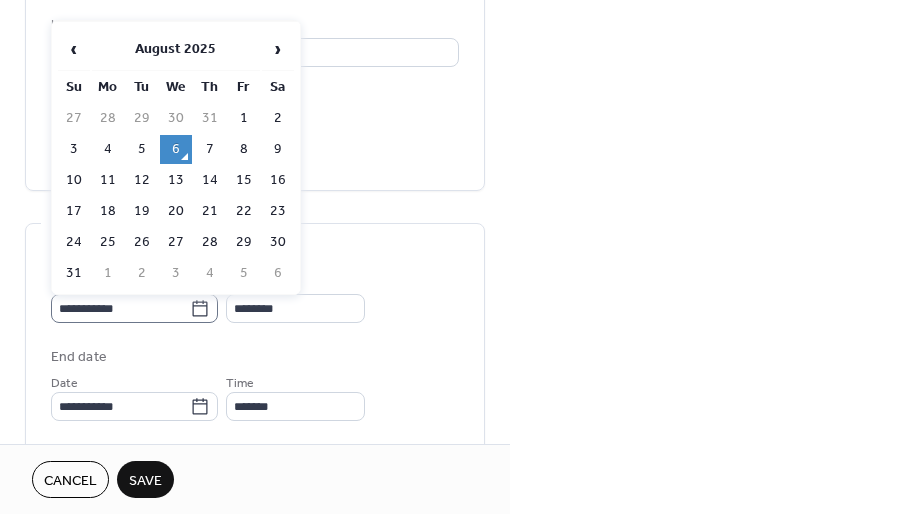 click 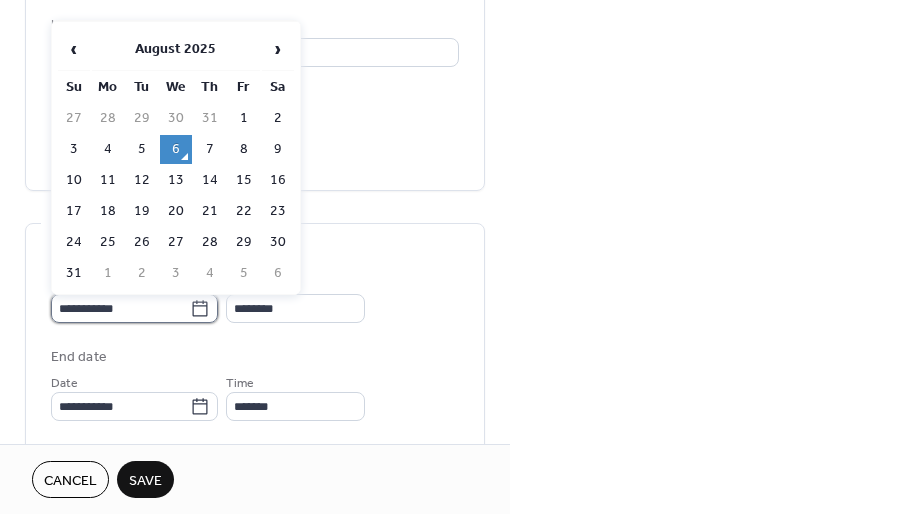 click on "**********" at bounding box center (120, 308) 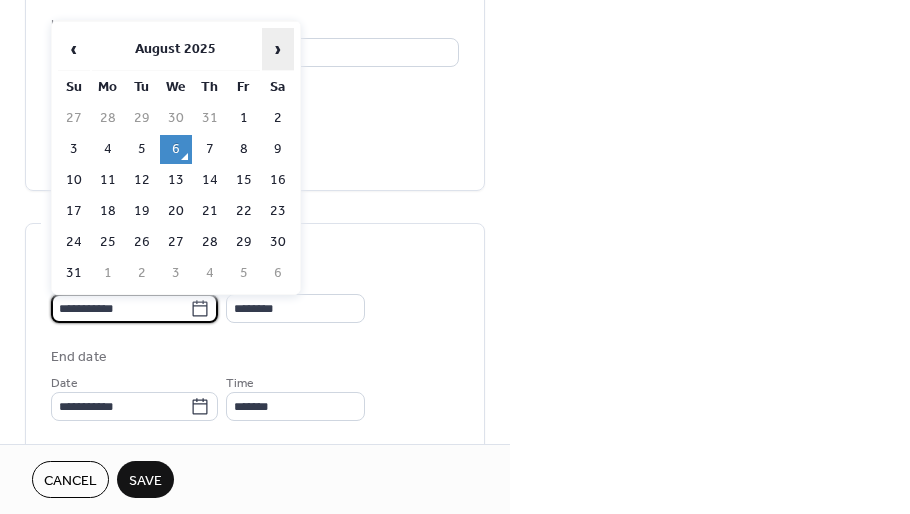 click on "›" at bounding box center [278, 49] 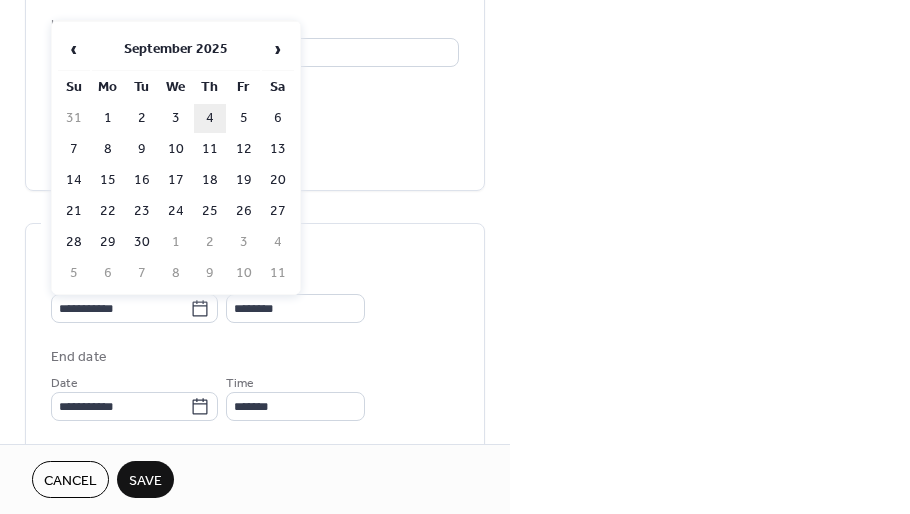 click on "4" at bounding box center (210, 118) 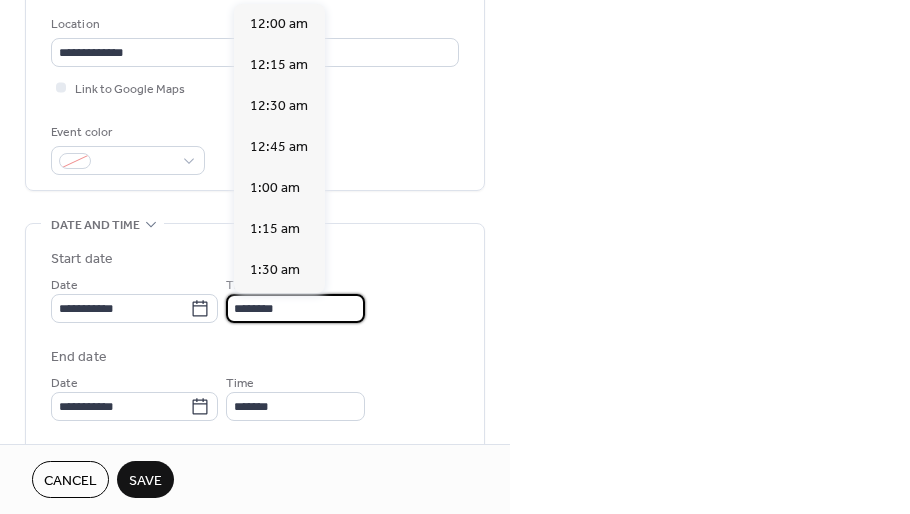 click on "********" at bounding box center (295, 308) 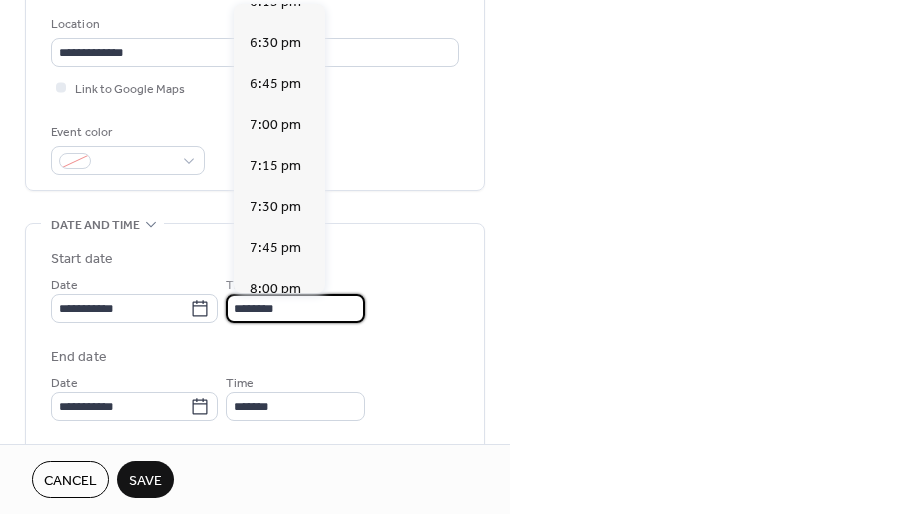 scroll, scrollTop: 3021, scrollLeft: 0, axis: vertical 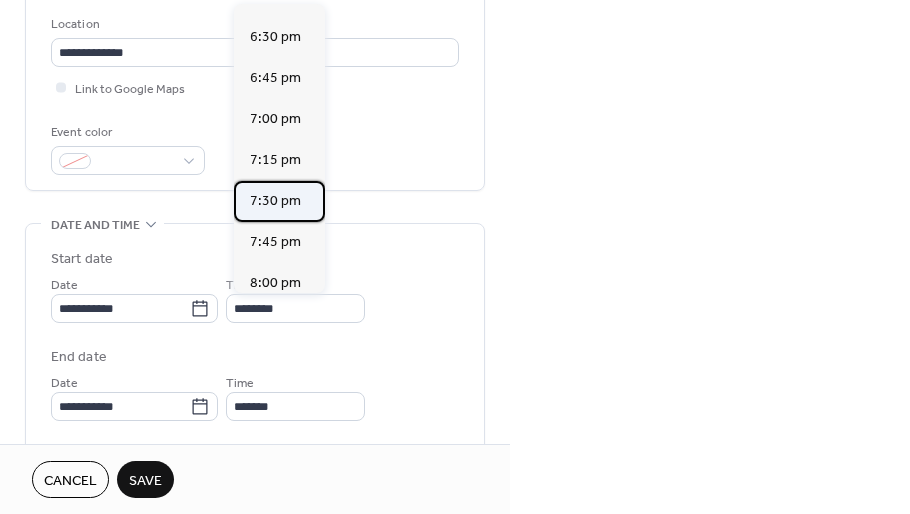 click on "7:30 pm" at bounding box center (275, 201) 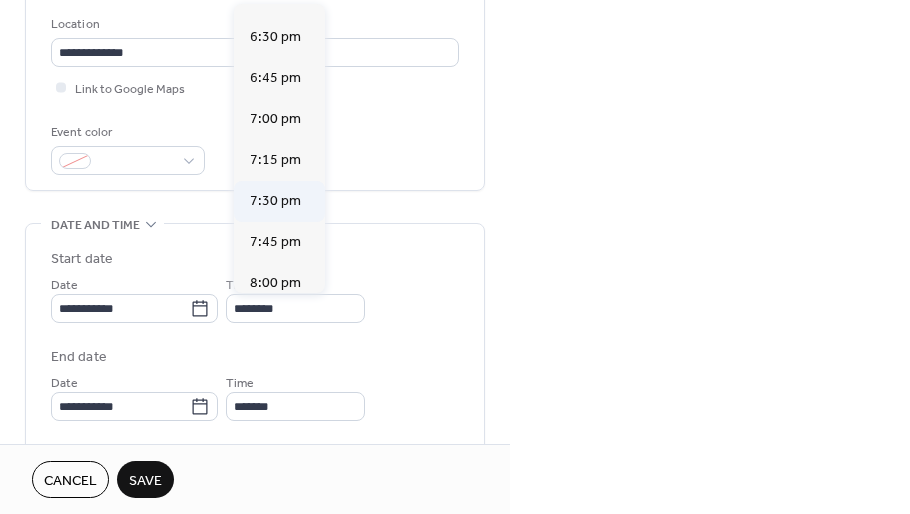 type on "*******" 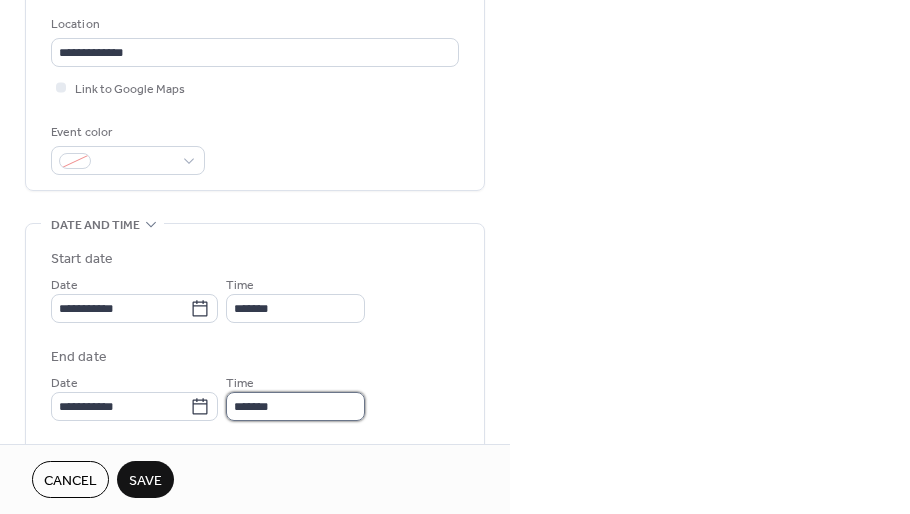 click on "*******" at bounding box center (295, 406) 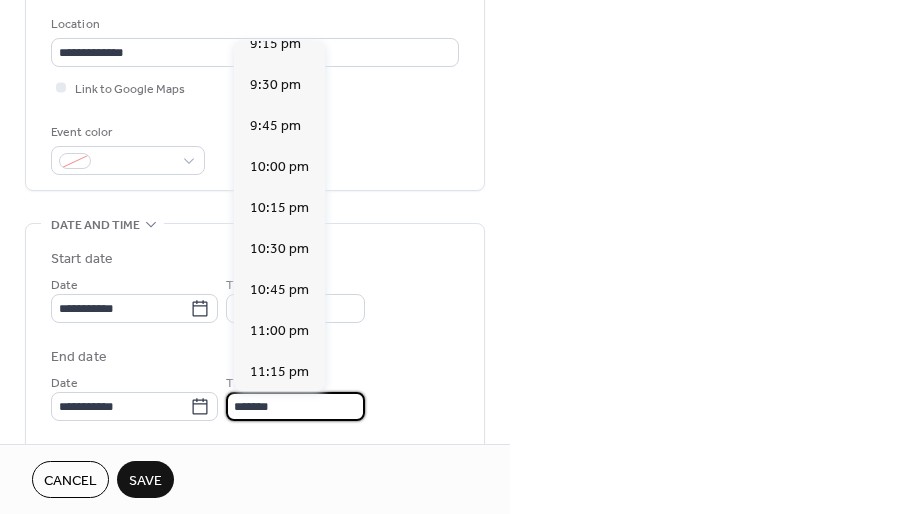 scroll, scrollTop: 264, scrollLeft: 0, axis: vertical 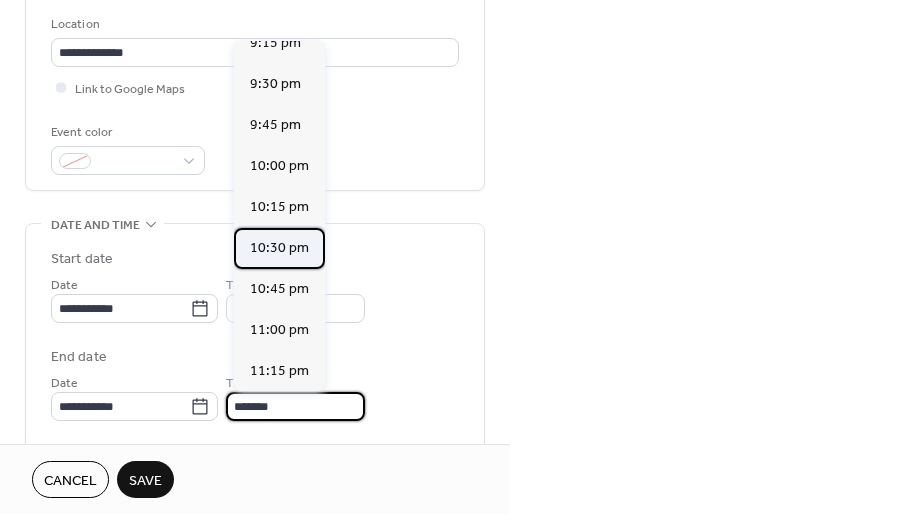 click on "10:30 pm" at bounding box center [279, 247] 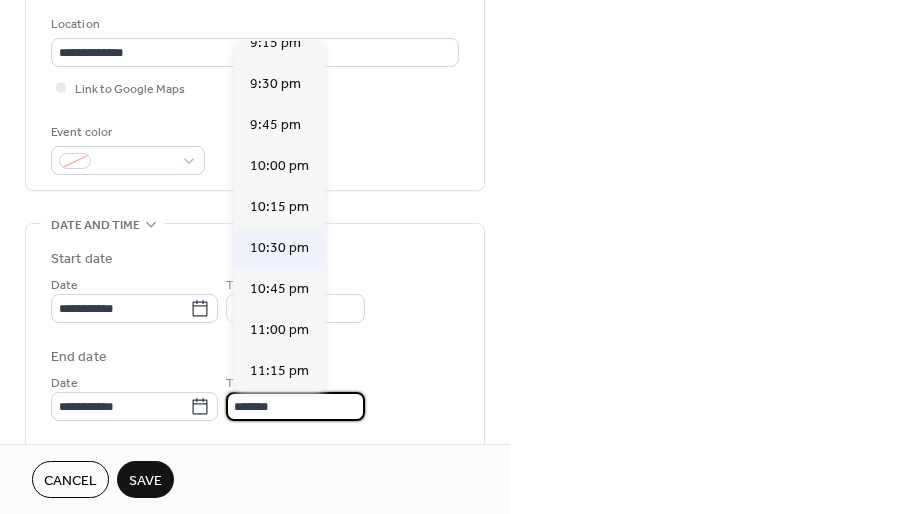 type on "********" 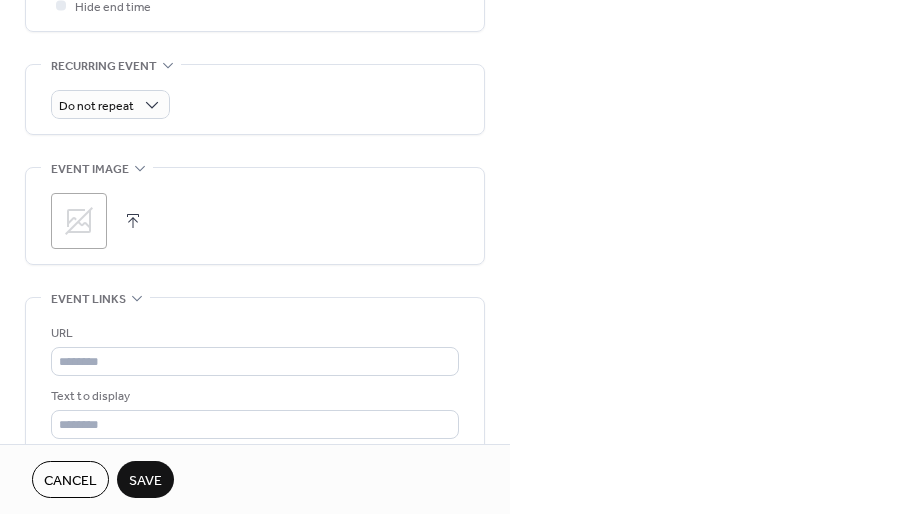 scroll, scrollTop: 911, scrollLeft: 0, axis: vertical 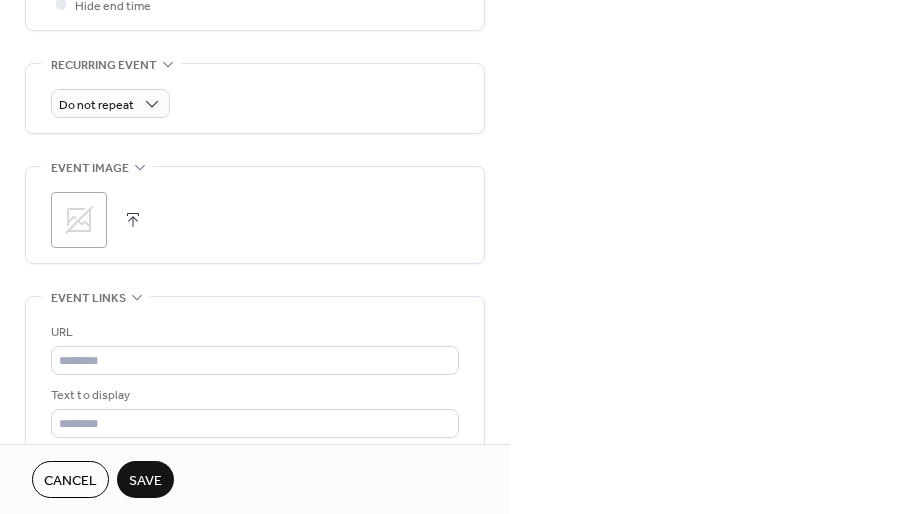 click on "**********" at bounding box center (455, 257) 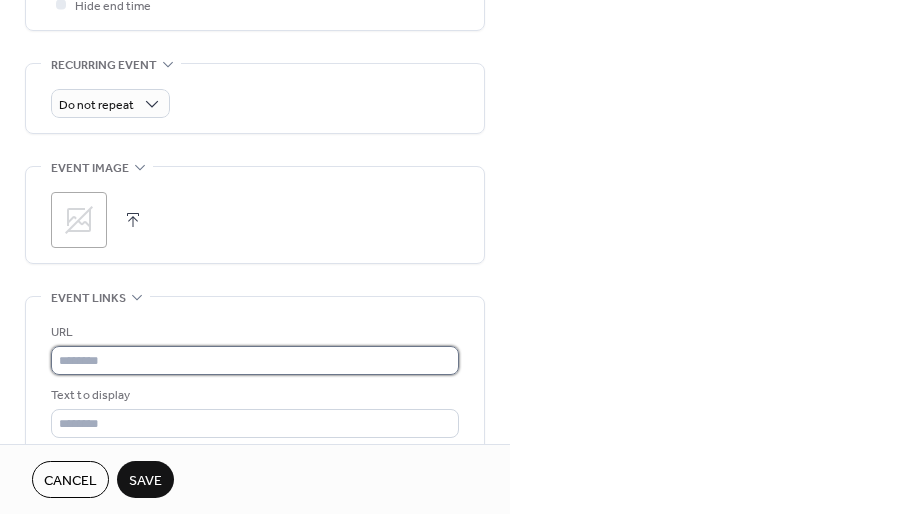click at bounding box center [255, 360] 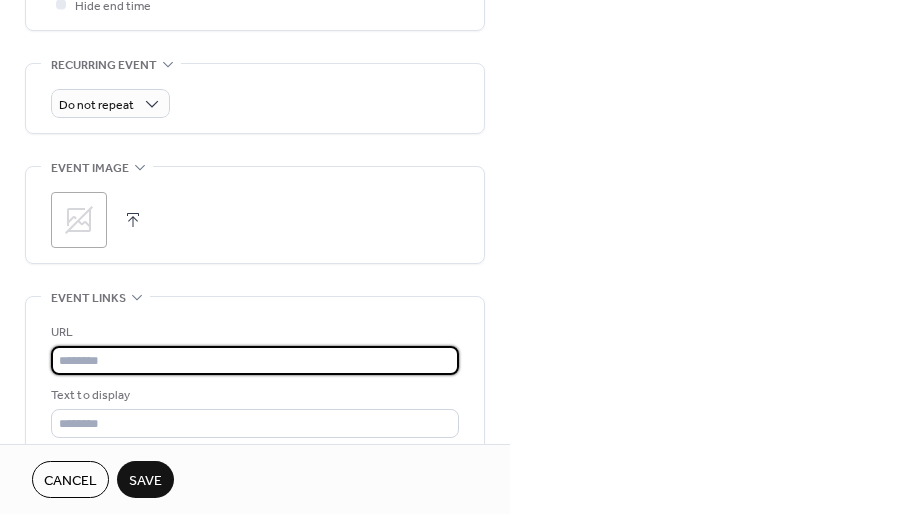 paste on "**********" 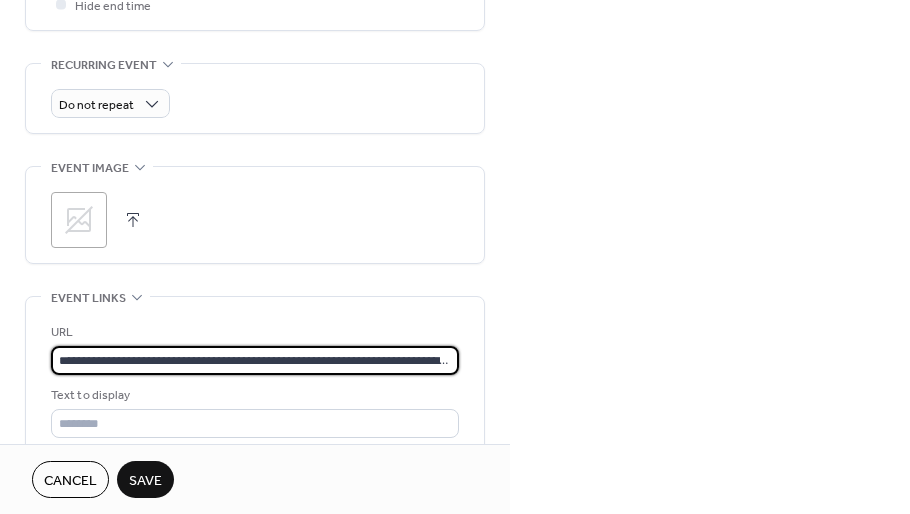 scroll, scrollTop: 0, scrollLeft: 169, axis: horizontal 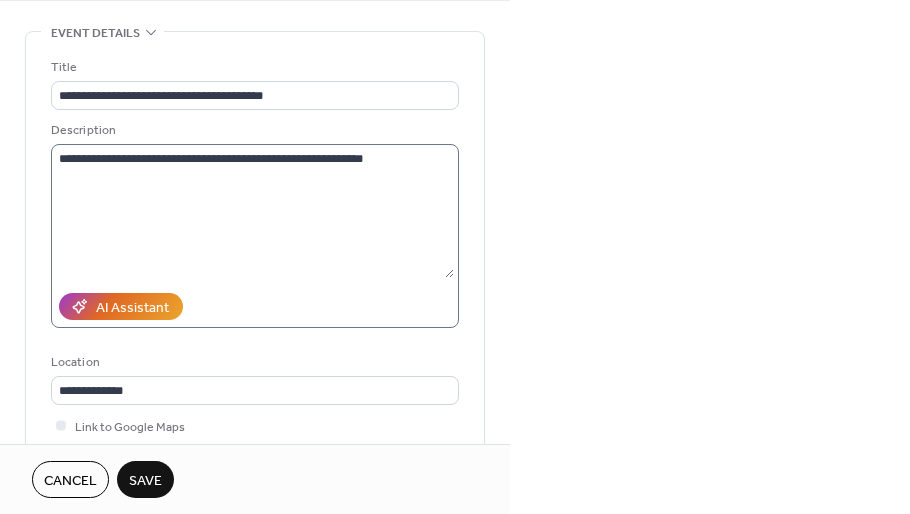 type on "**********" 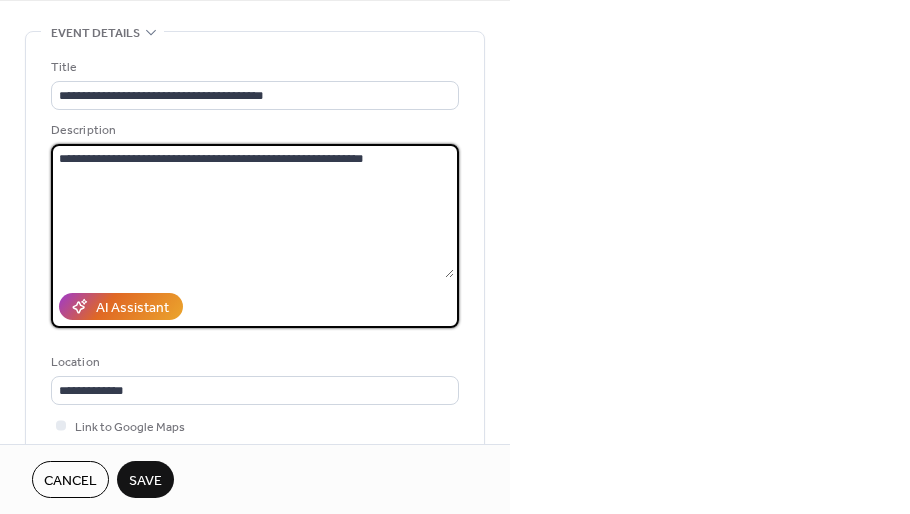 scroll, scrollTop: 0, scrollLeft: 0, axis: both 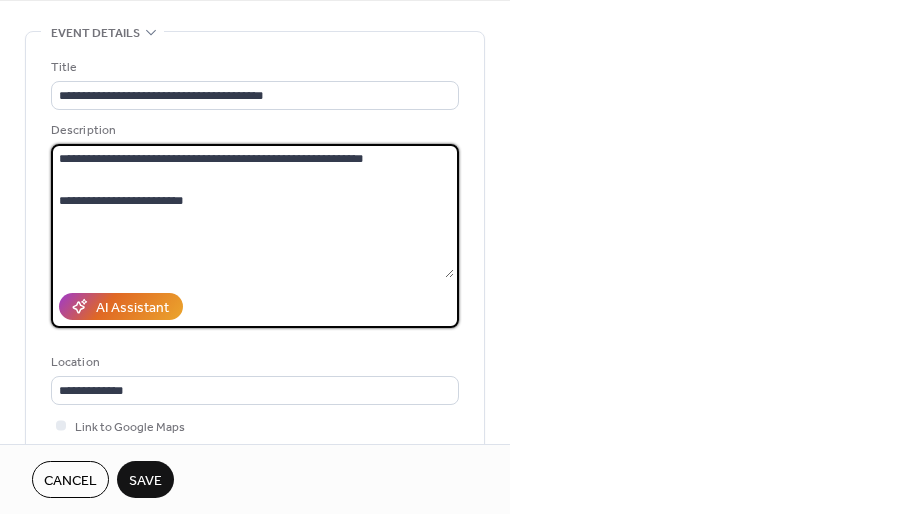 type on "**********" 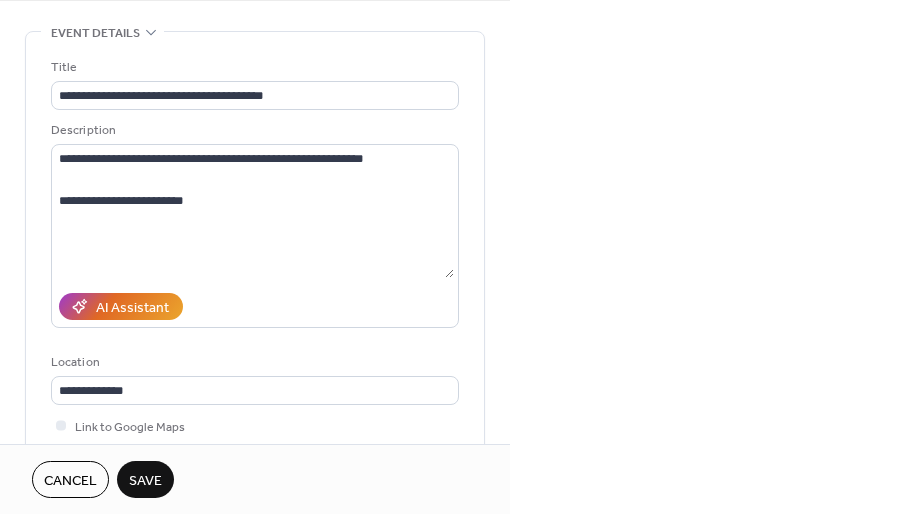 click on "Save" at bounding box center [145, 481] 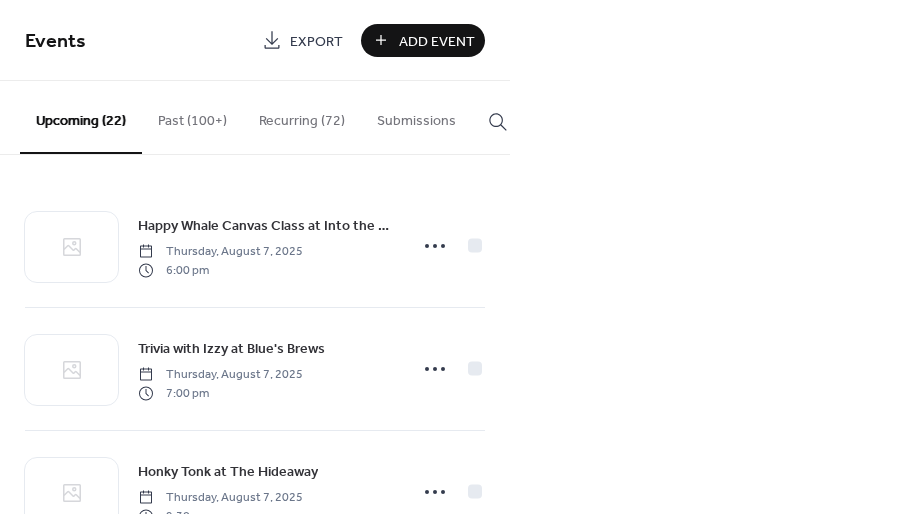 click on "Events Export Add Event Upcoming (22) Past (100+) Recurring (72) Submissions Happy Whale Canvas Class at Into the Fire Thursday, August 7, 2025 6:00 pm Trivia with Izzy at Blue's Brews Thursday, August 7, 2025 7:00 pm Honky Tonk at The Hideaway Thursday, August 7, 2025 9:30 pm Family Date Night at Into the Fire Friday, August 8, 2025 6:00 pm Pilates + Infrared Heat with Vidya Yoga Friday, August 8, 2025 6:00 pm Live Music at Cranky's Friday, August 8, 2025 7:00 pm Downtown Sidewalk Sale Saturday, August 9, 2025 8:00 am After Hours Party at Terrarium Plant Store Saturday, August 9, 2025 7:00 pm Matcha and Flowers at 1976 Flowers Sunday, August 10, 2025 Booked for Lunch: "True Grit" Tuesday, August 12, 2025 12:00 pm Panel and Discussion at Spark Plaza Wednesday, August 13, 2025 12:00 pm Panel and Discussion at Spark Plaza Wednesday, August 13, 2025 12:00 pm Finer Points: Cursive Interactive Workshop Wednesday, August 13, 2025 6:00 pm Lavender Fields Canvas Class at Into the Fire Thursday, August 14, 2025 Cancel" at bounding box center (455, 257) 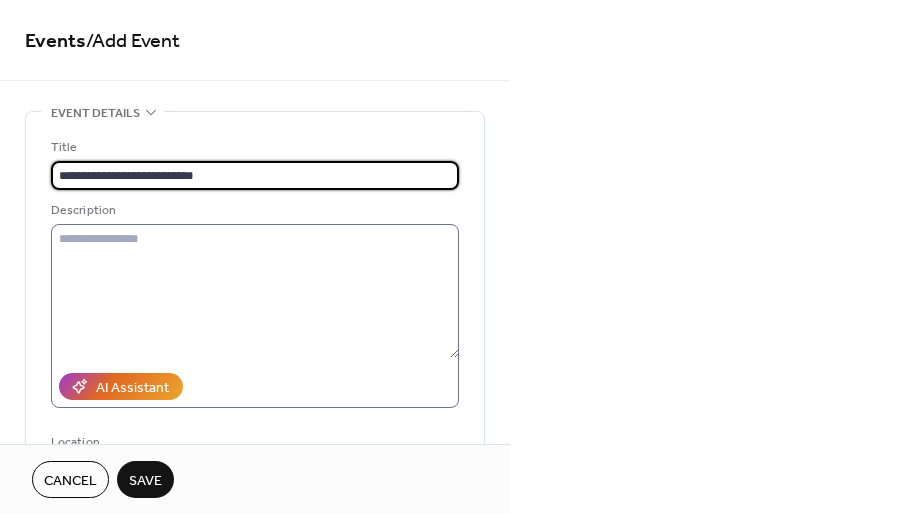 type on "**********" 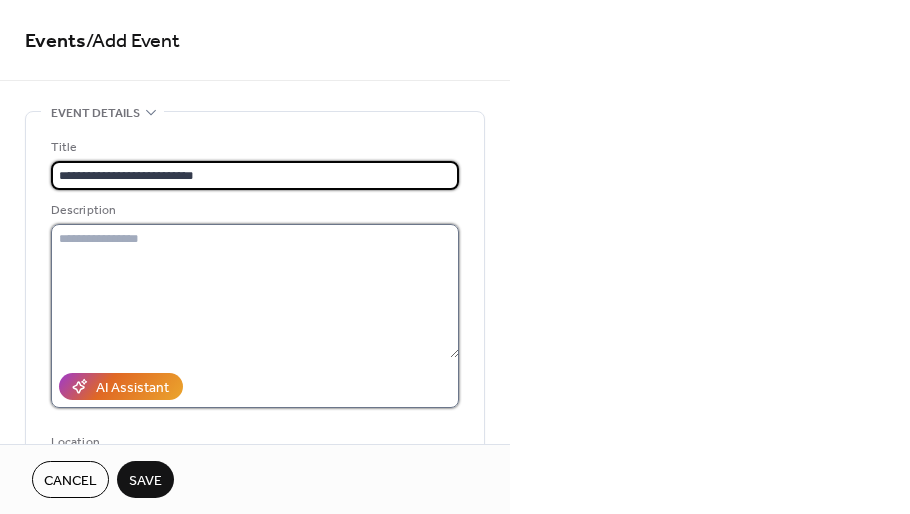 click at bounding box center (255, 291) 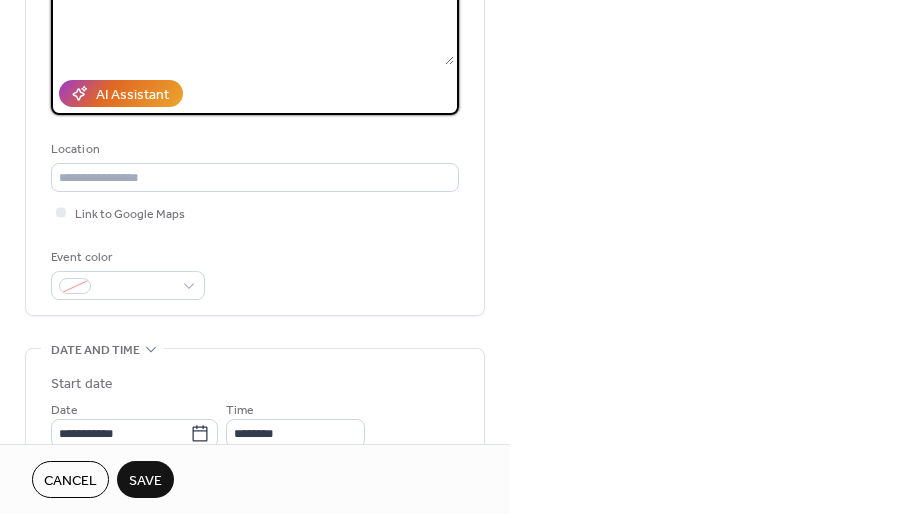 scroll, scrollTop: 297, scrollLeft: 0, axis: vertical 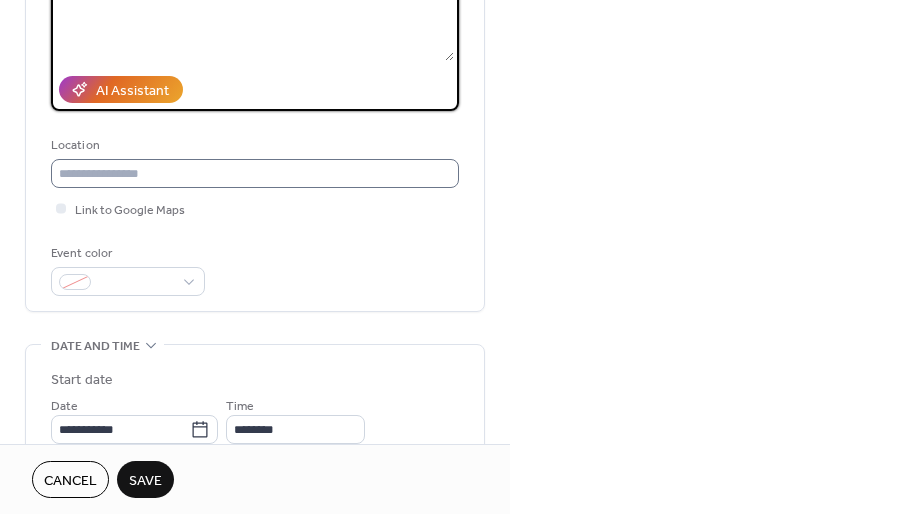 type on "**********" 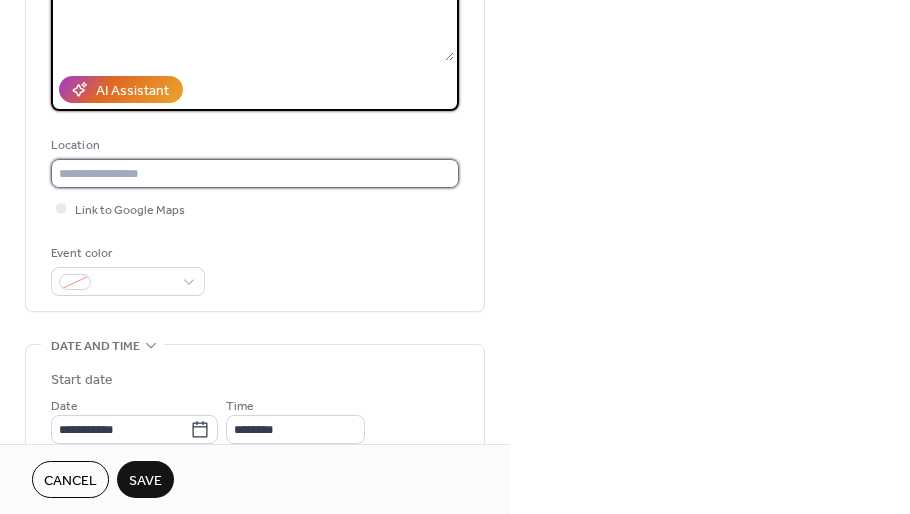 click at bounding box center (255, 173) 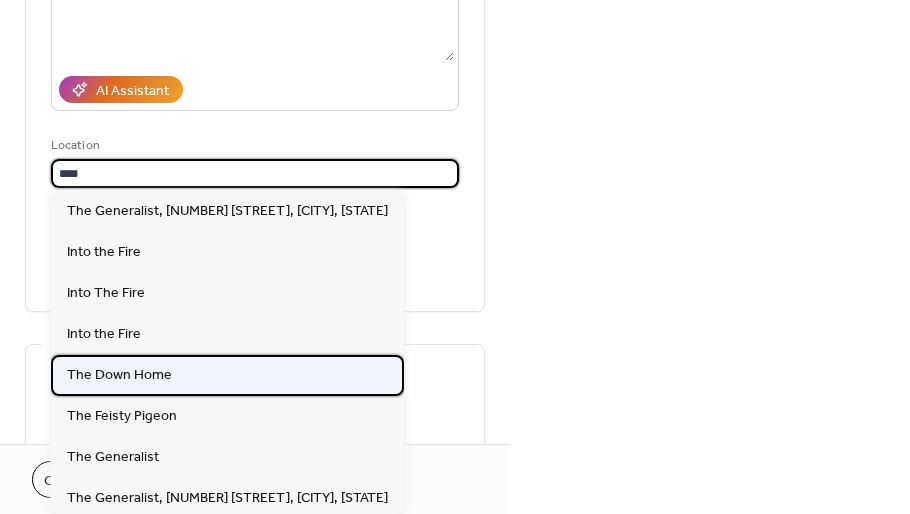 click on "The Down Home" at bounding box center (119, 375) 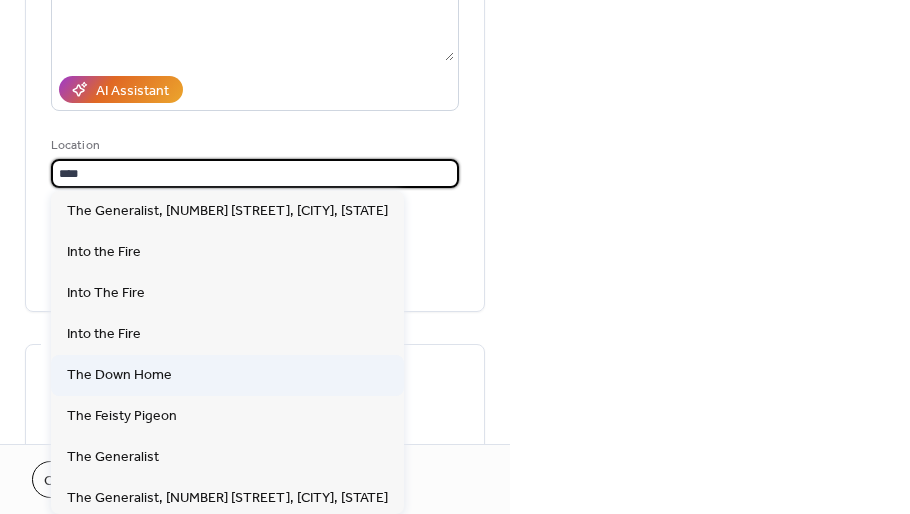 type on "**********" 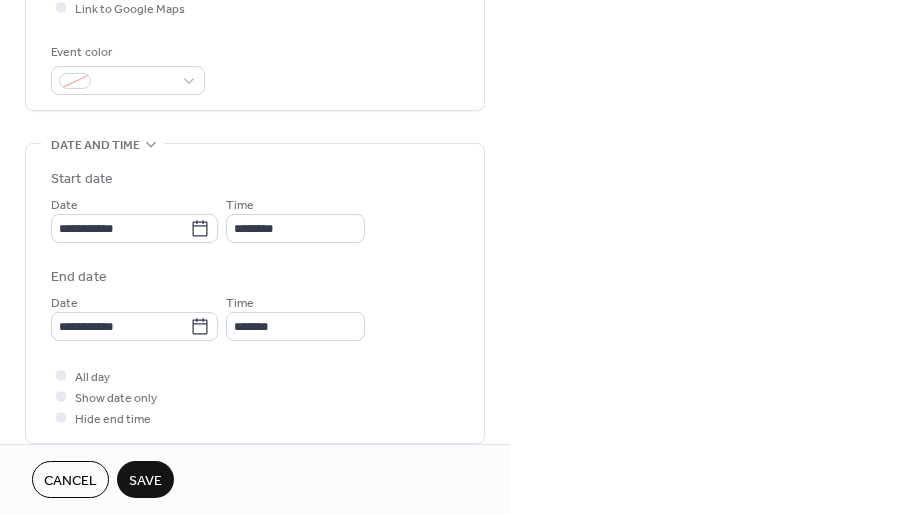 scroll, scrollTop: 514, scrollLeft: 0, axis: vertical 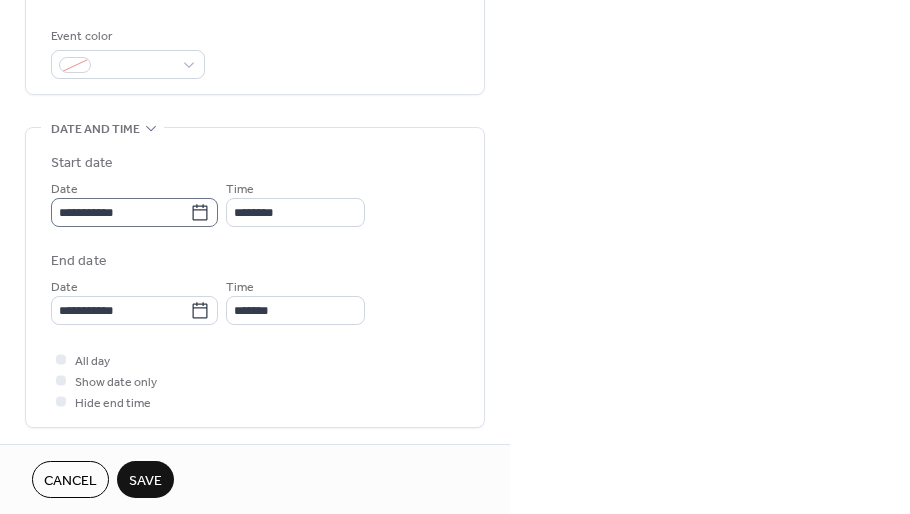 click 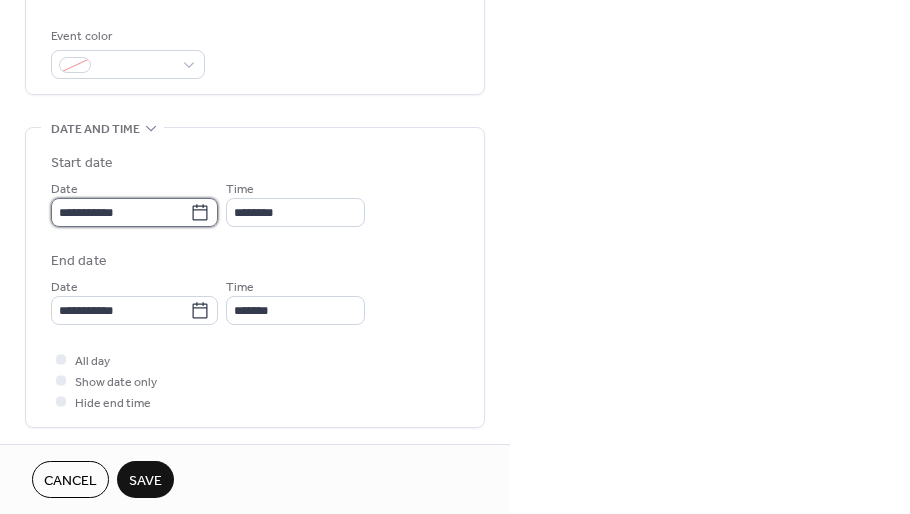 click on "**********" at bounding box center [120, 212] 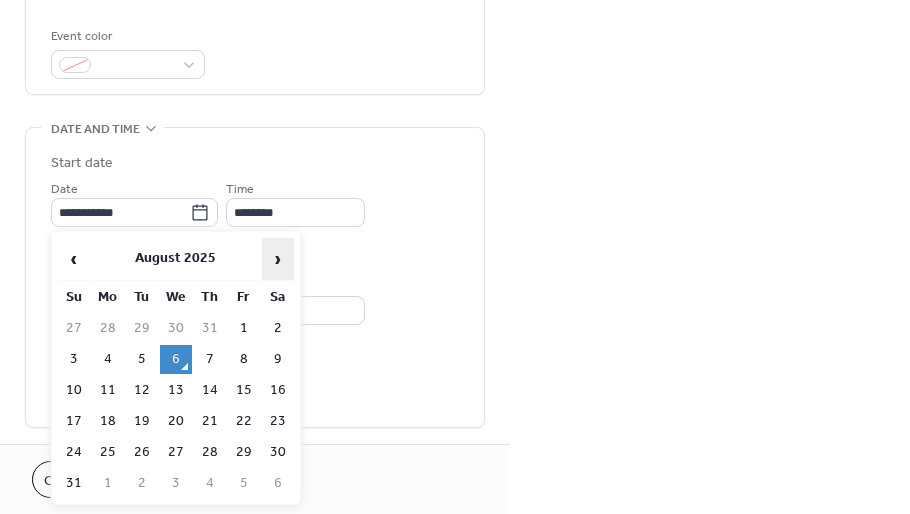 click on "›" at bounding box center [278, 259] 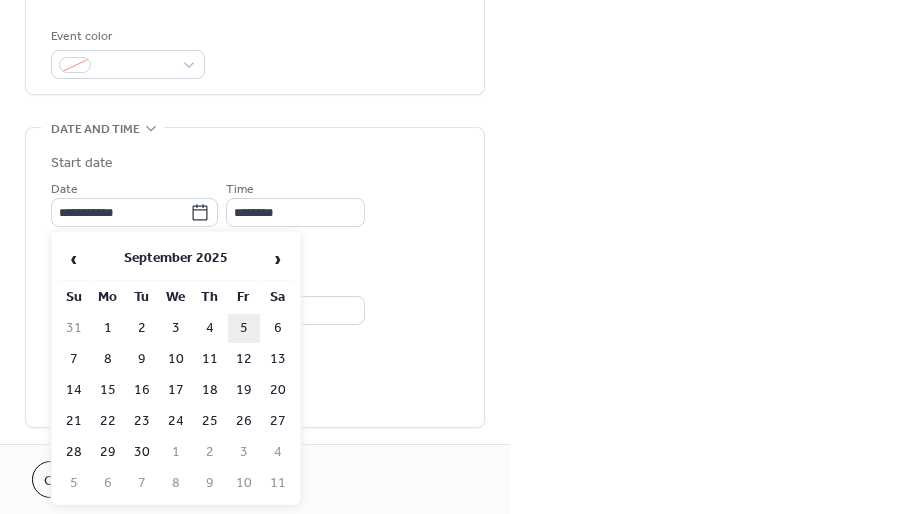click on "5" at bounding box center (244, 328) 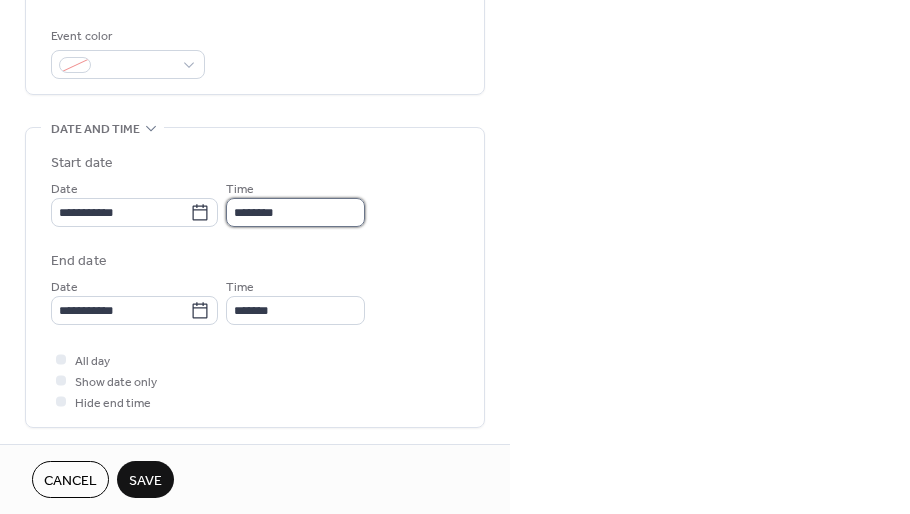 click on "********" at bounding box center [295, 212] 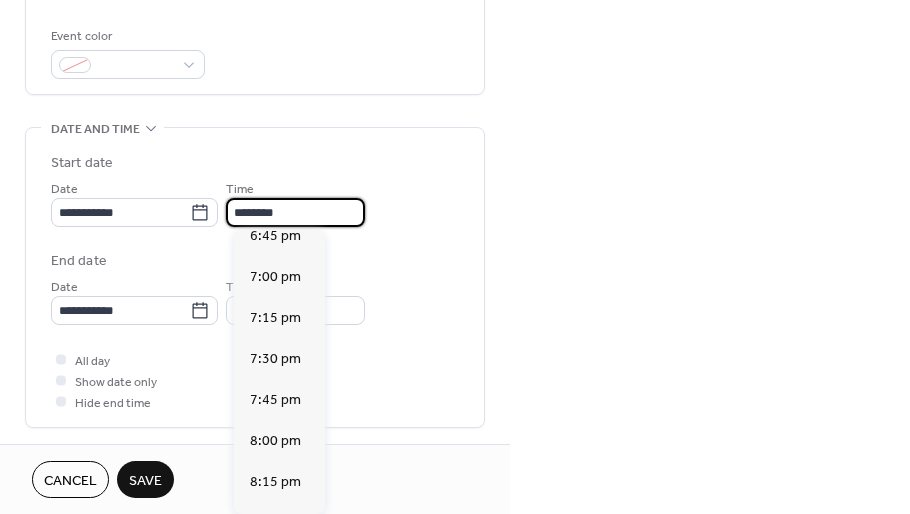 scroll, scrollTop: 3090, scrollLeft: 0, axis: vertical 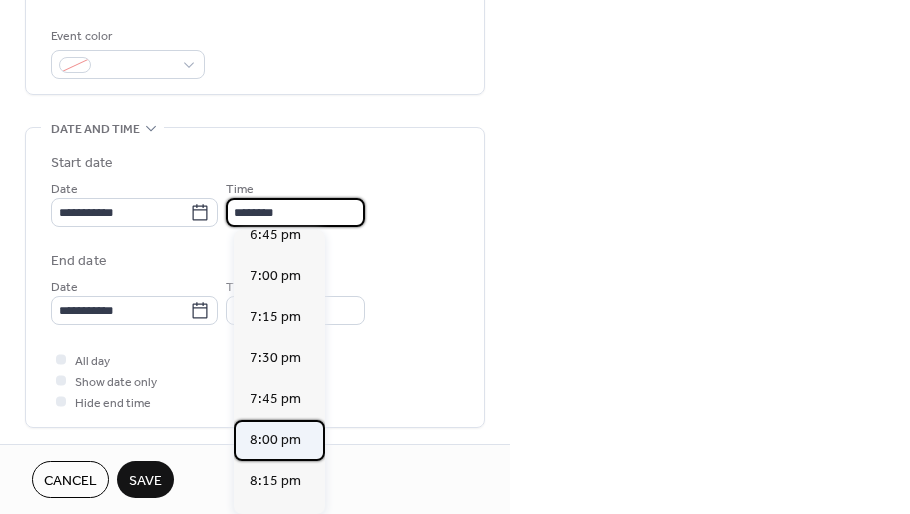 click on "8:00 pm" at bounding box center [275, 439] 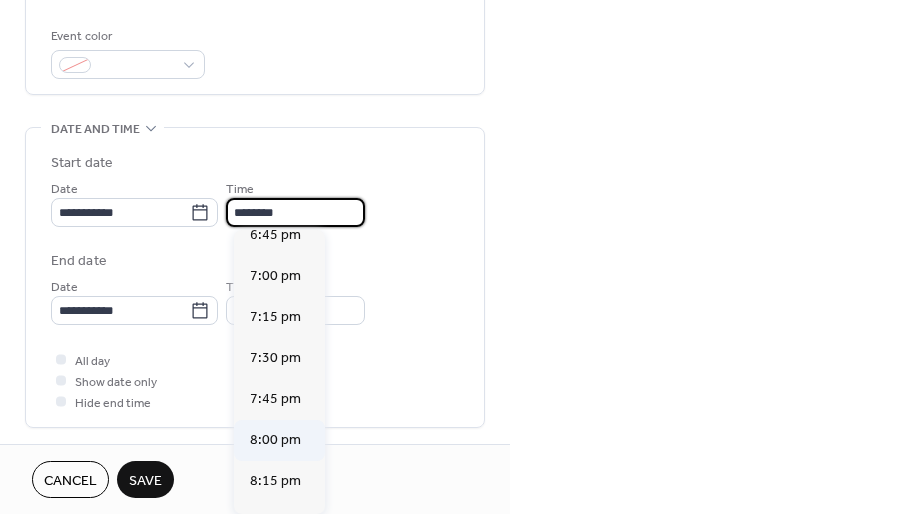 type on "*******" 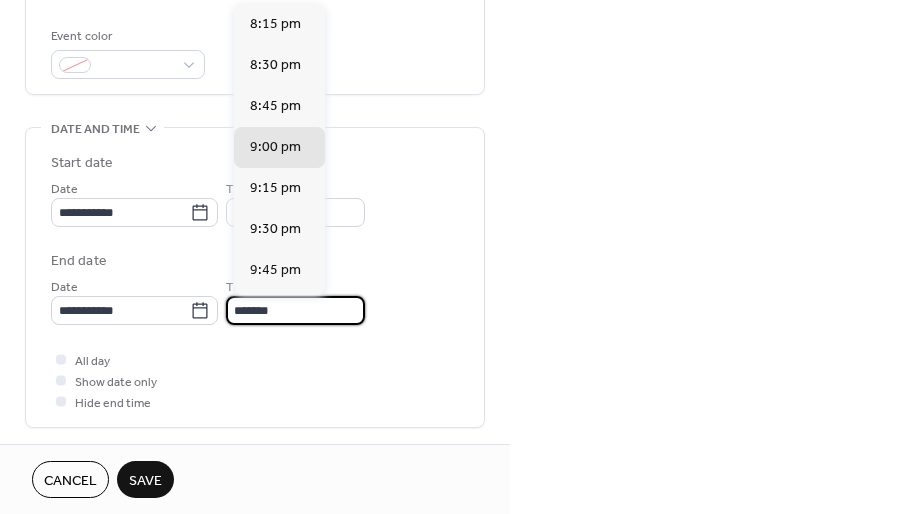 click on "*******" at bounding box center (295, 310) 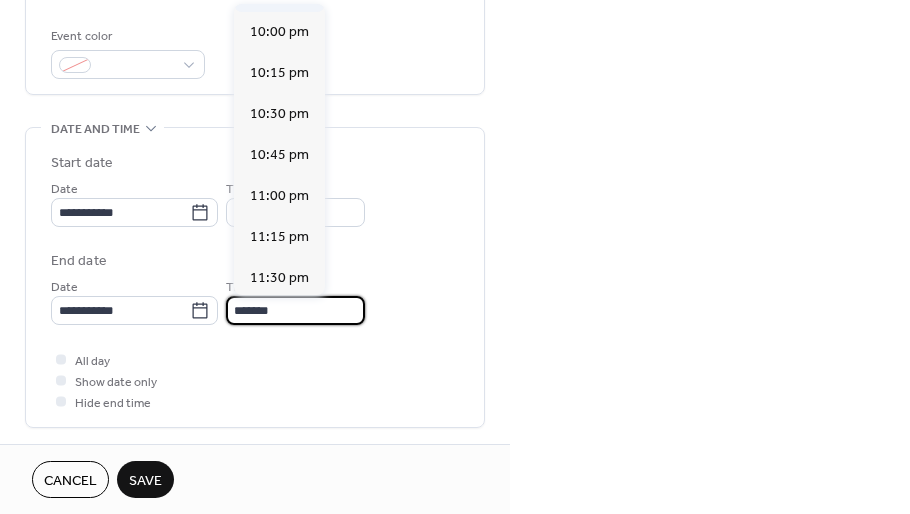 scroll, scrollTop: 280, scrollLeft: 0, axis: vertical 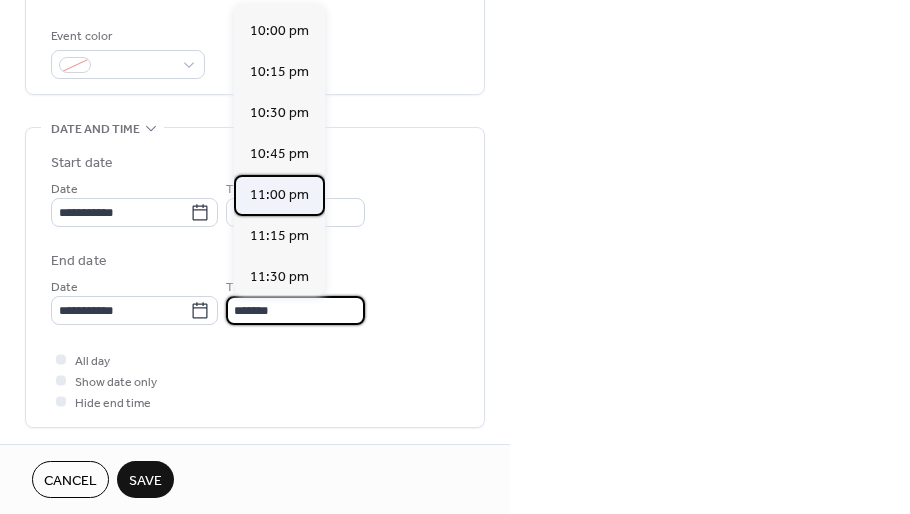 click on "11:00 pm" at bounding box center [279, 195] 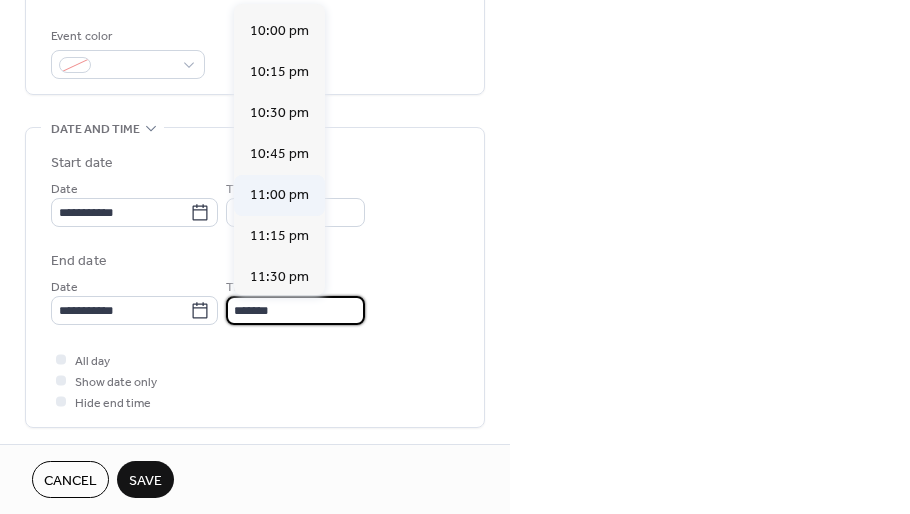 type on "********" 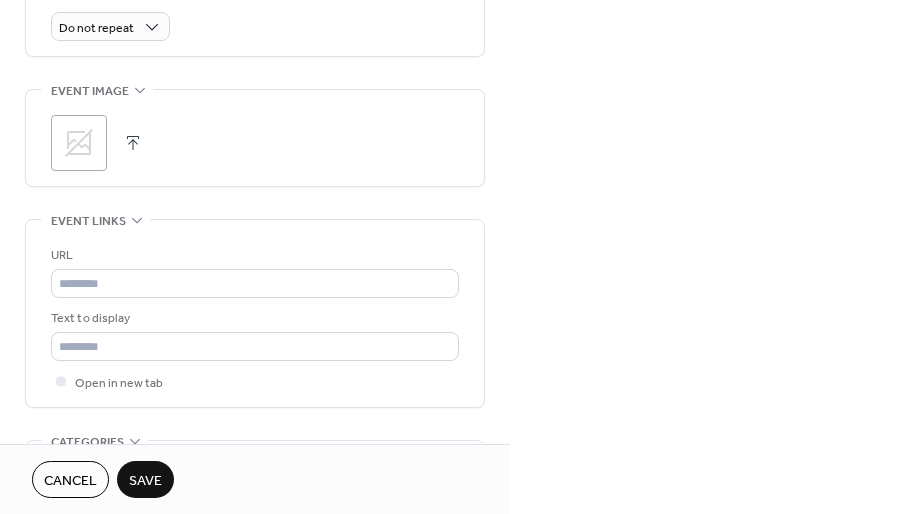 scroll, scrollTop: 989, scrollLeft: 0, axis: vertical 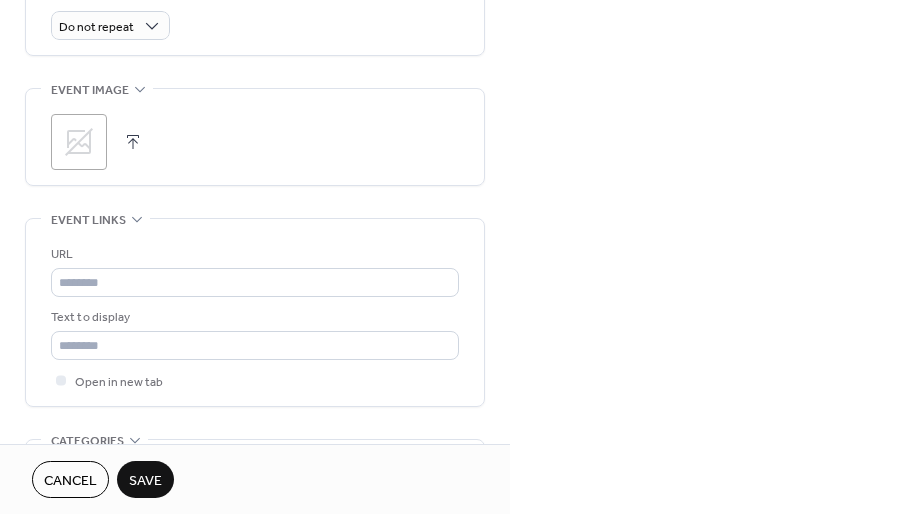 click on "**********" at bounding box center (255, -77) 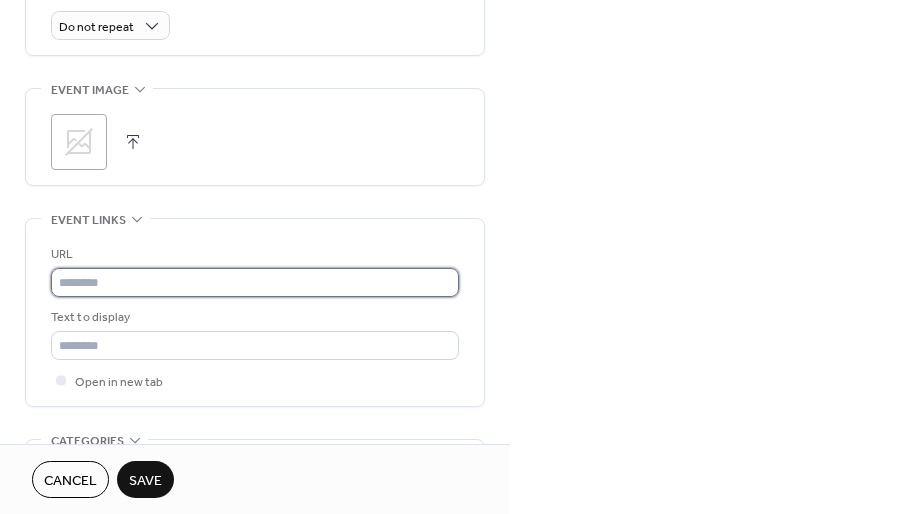 click at bounding box center (255, 282) 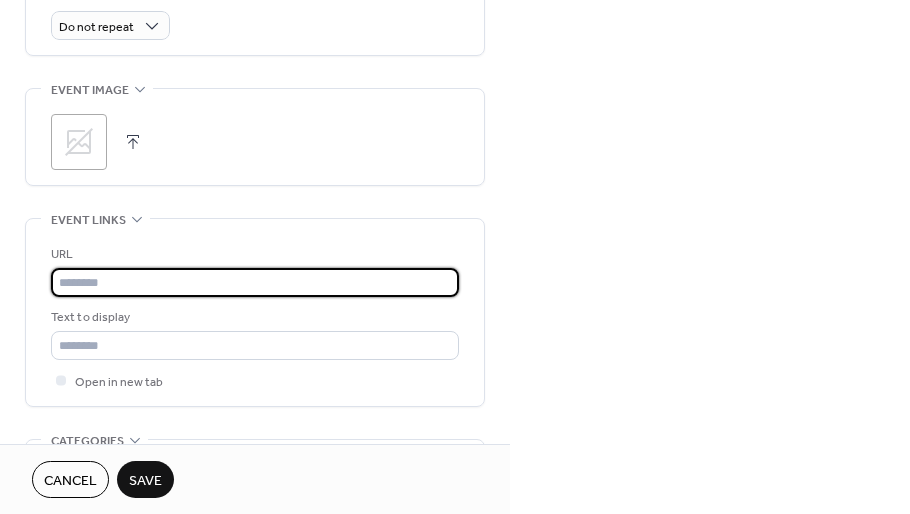 paste on "**********" 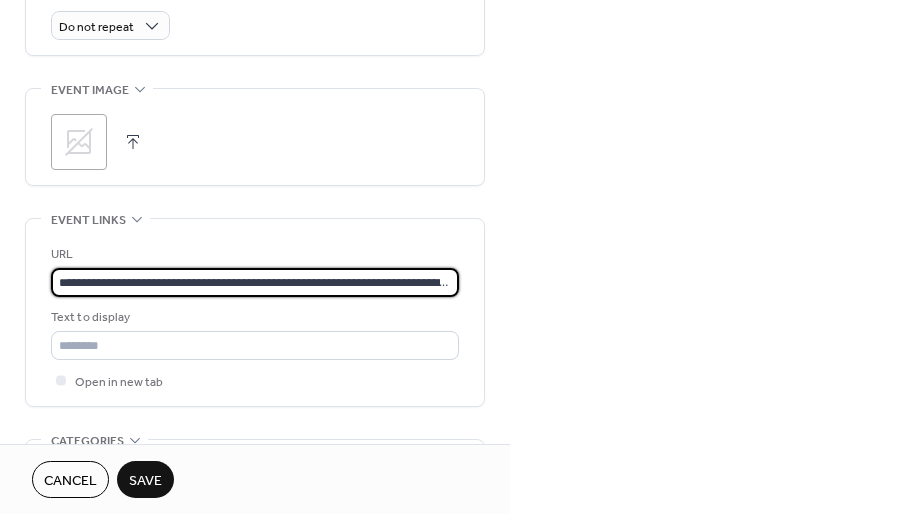 scroll, scrollTop: 0, scrollLeft: 88, axis: horizontal 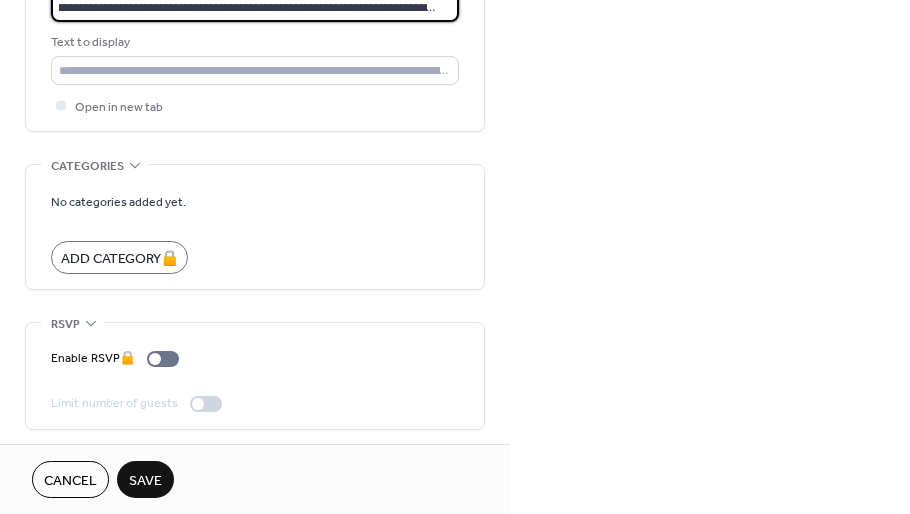 type on "**********" 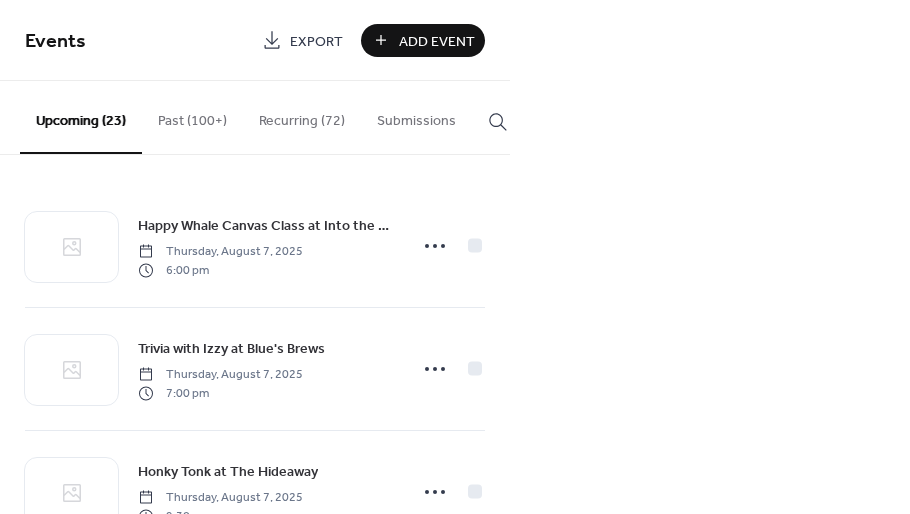 click on "Add Event" at bounding box center [437, 41] 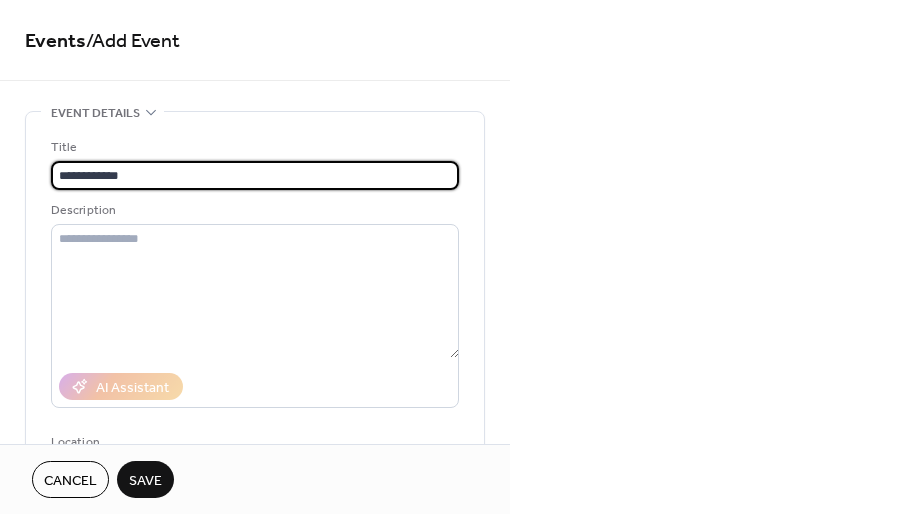 type on "**********" 